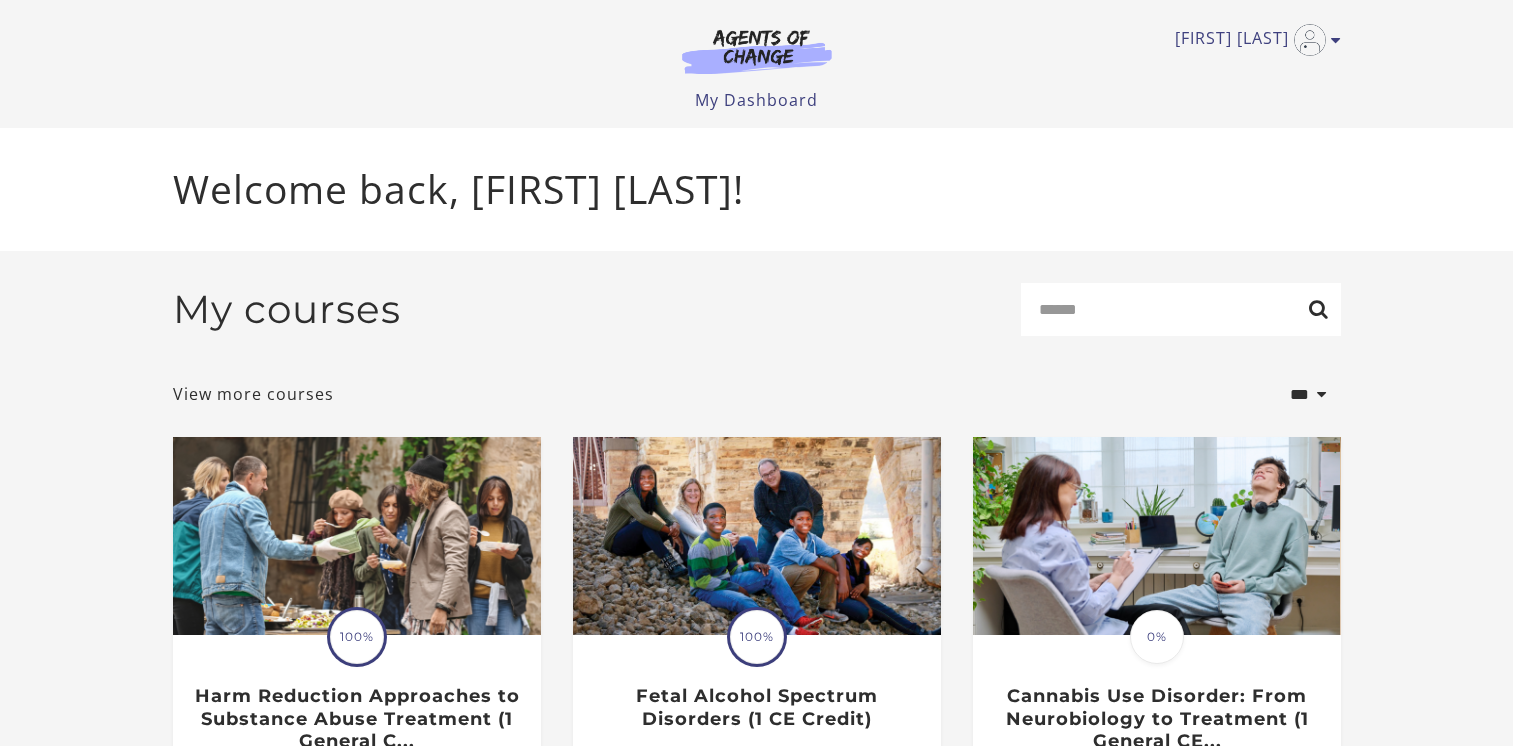 scroll, scrollTop: 0, scrollLeft: 0, axis: both 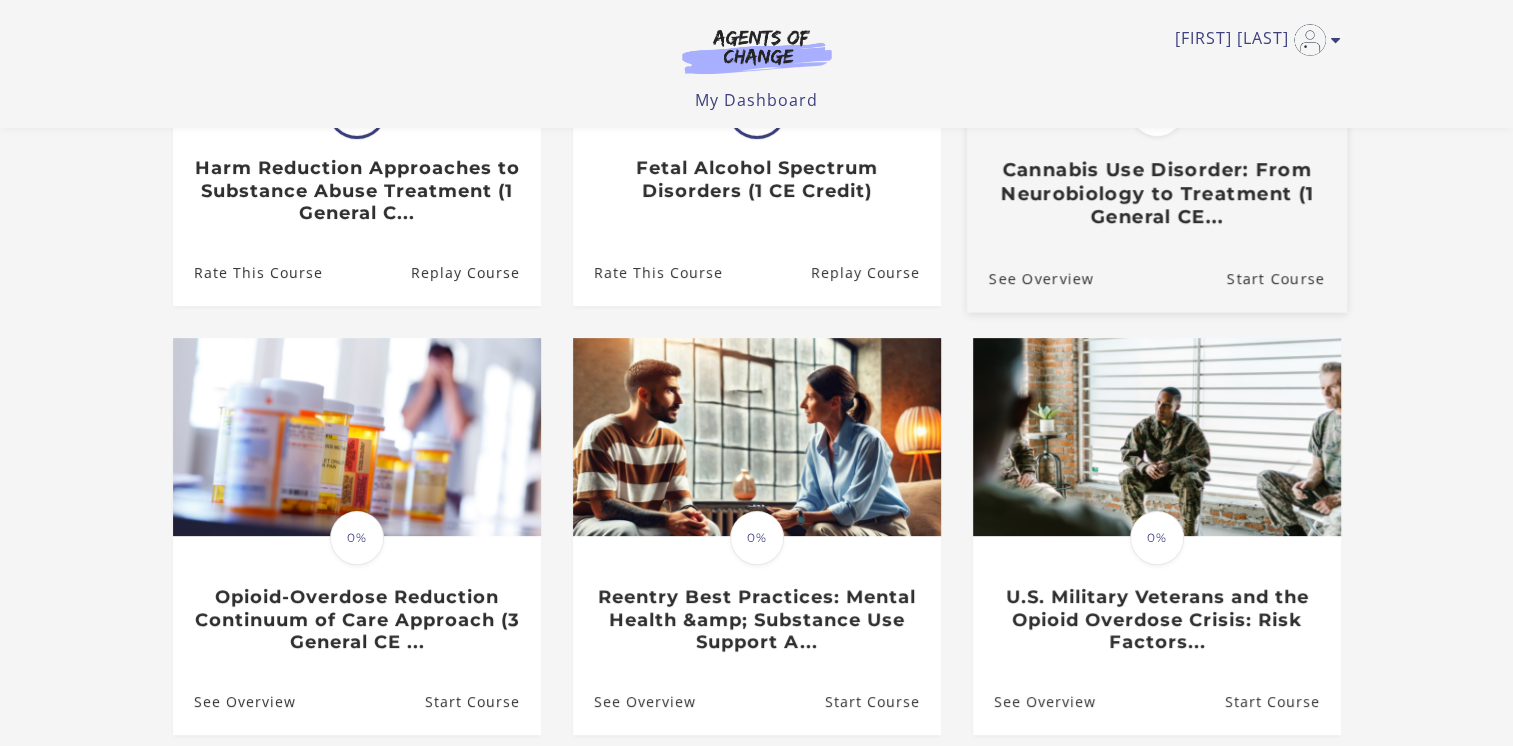 click on "Cannabis Use Disorder: From Neurobiology to Treatment (1 General CE..." at bounding box center [1156, 194] 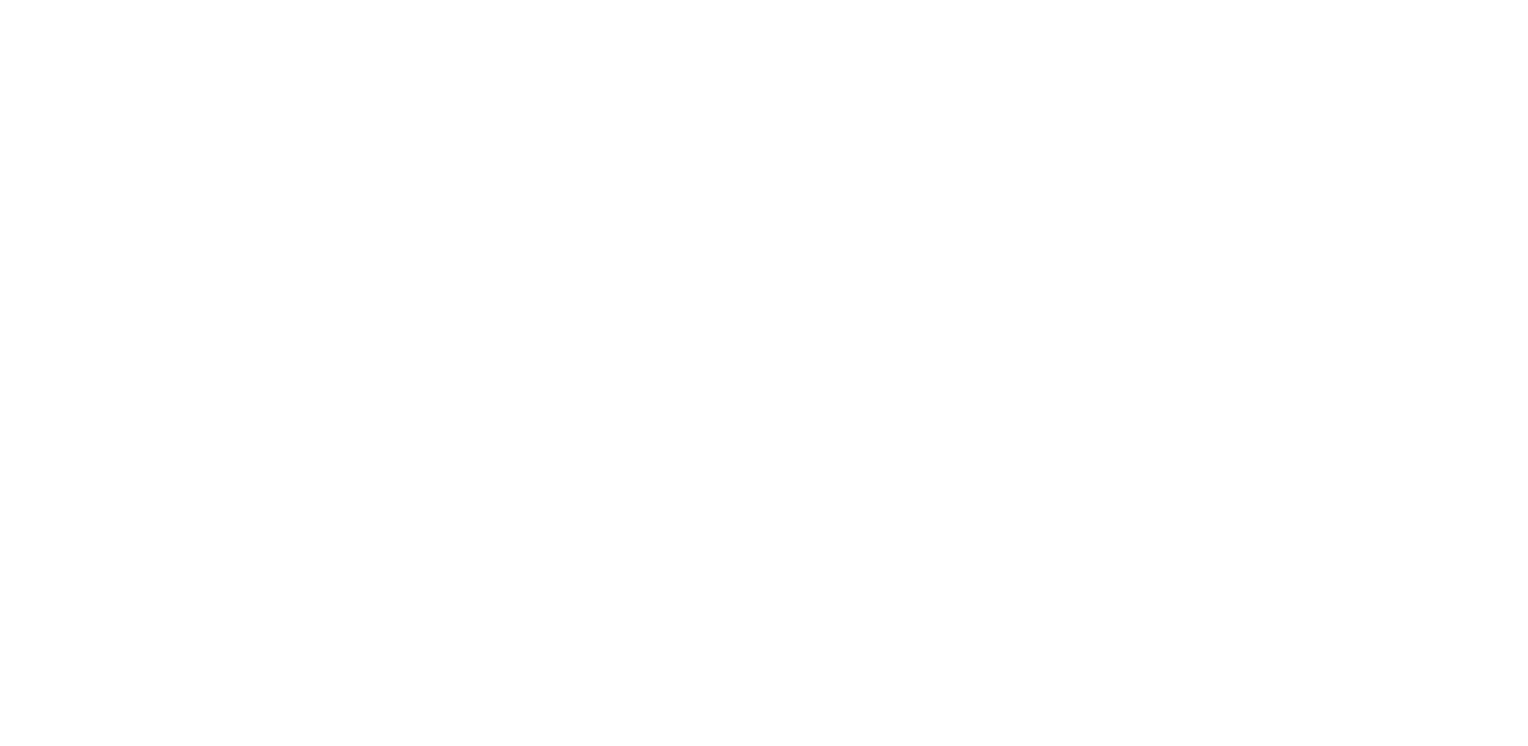 scroll, scrollTop: 0, scrollLeft: 0, axis: both 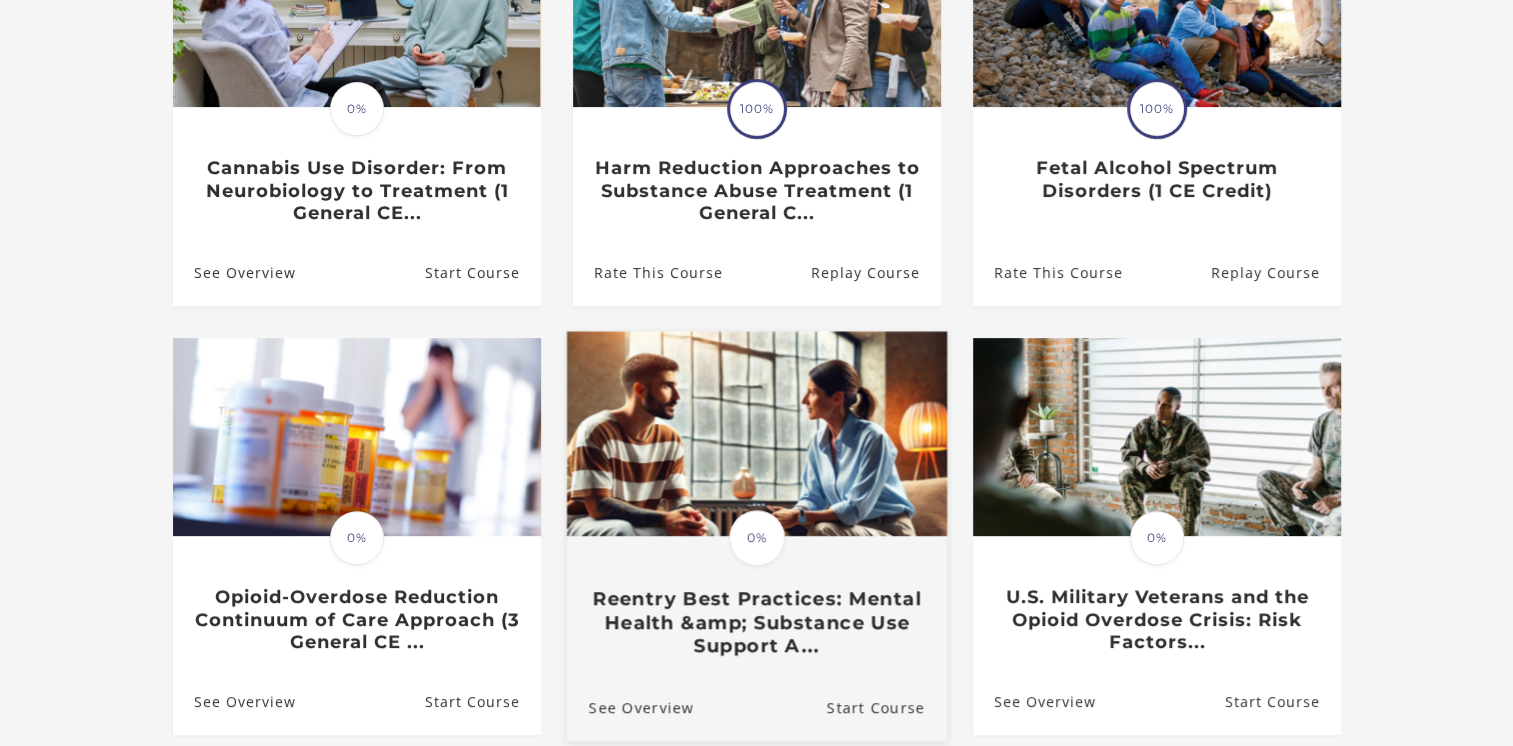 click at bounding box center [756, 433] 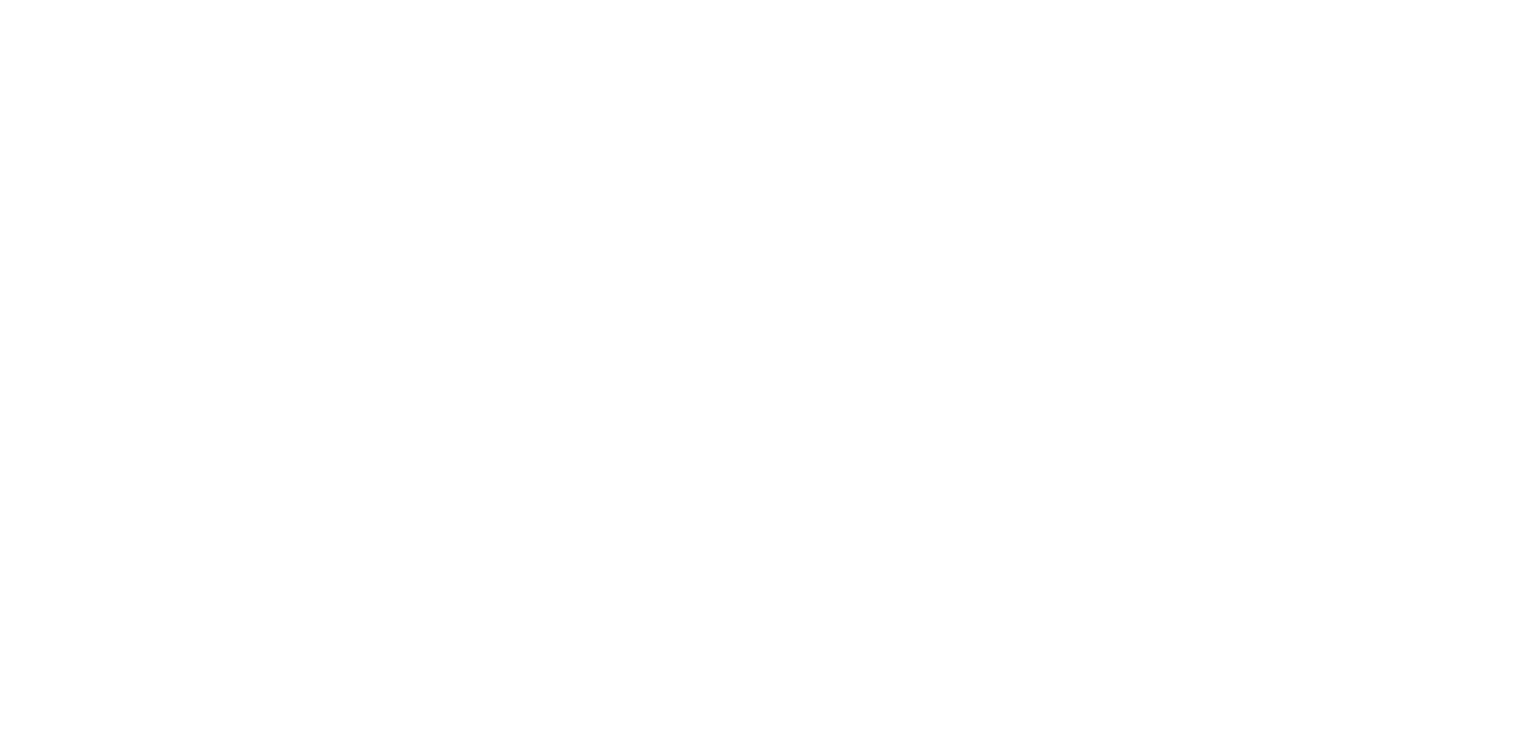 scroll, scrollTop: 0, scrollLeft: 0, axis: both 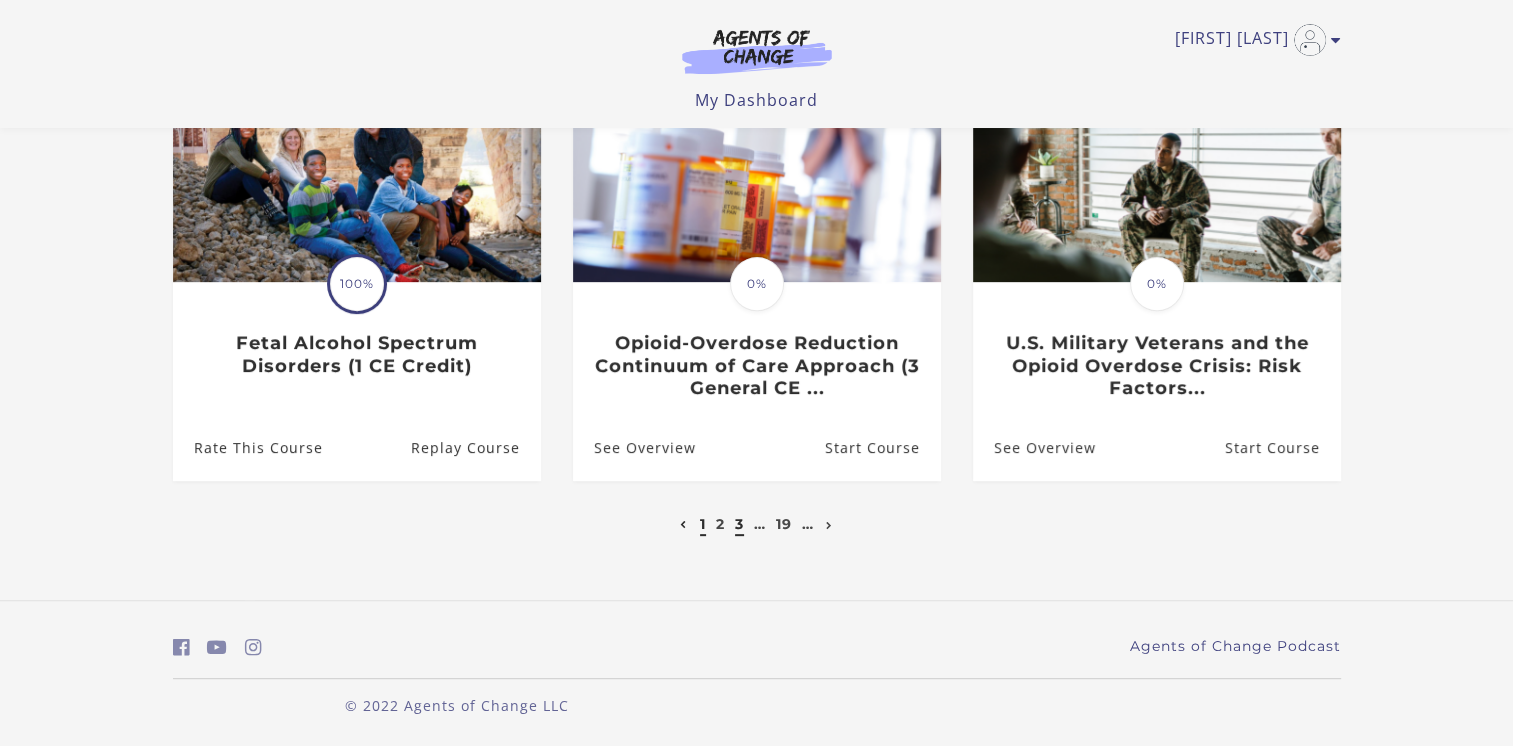 click on "3" at bounding box center (739, 524) 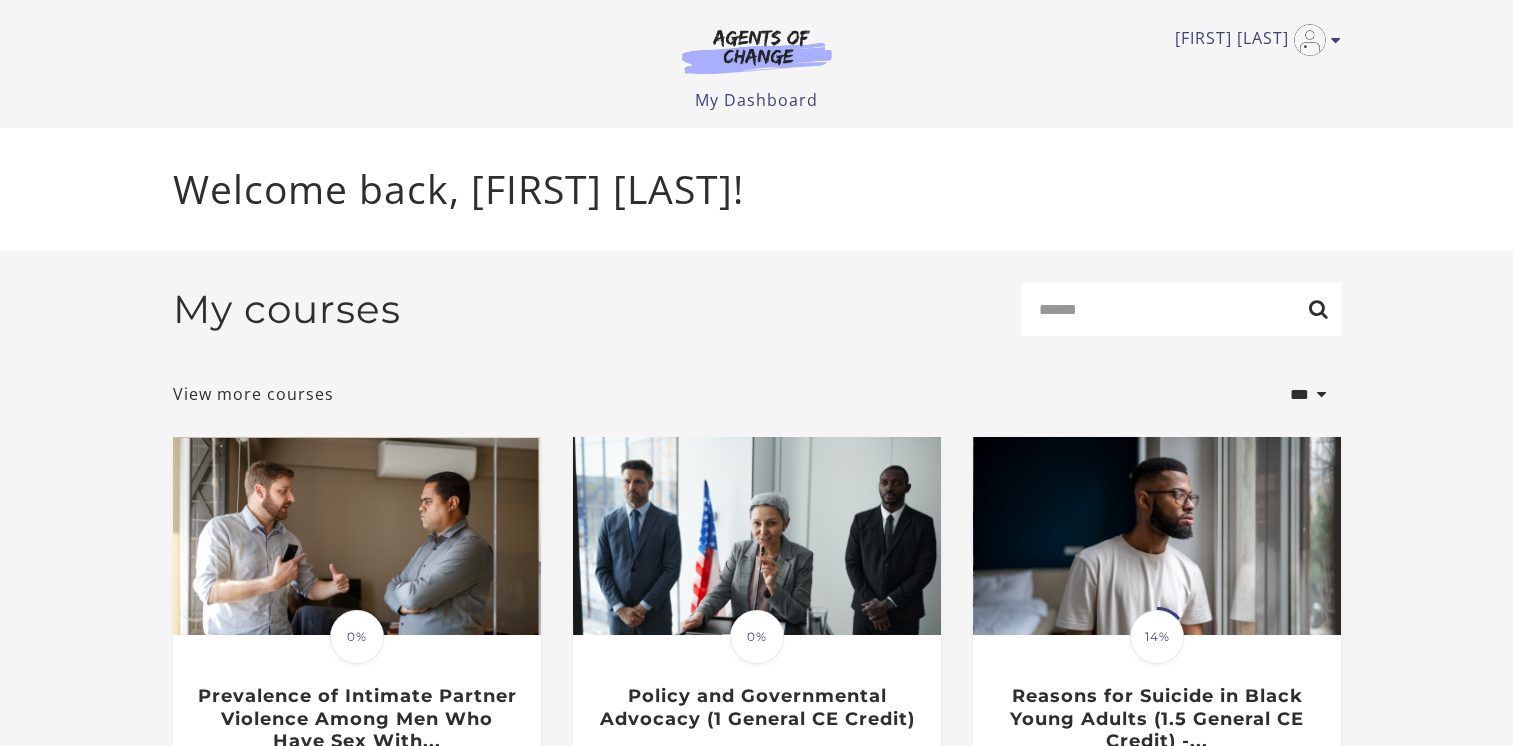 scroll, scrollTop: 0, scrollLeft: 0, axis: both 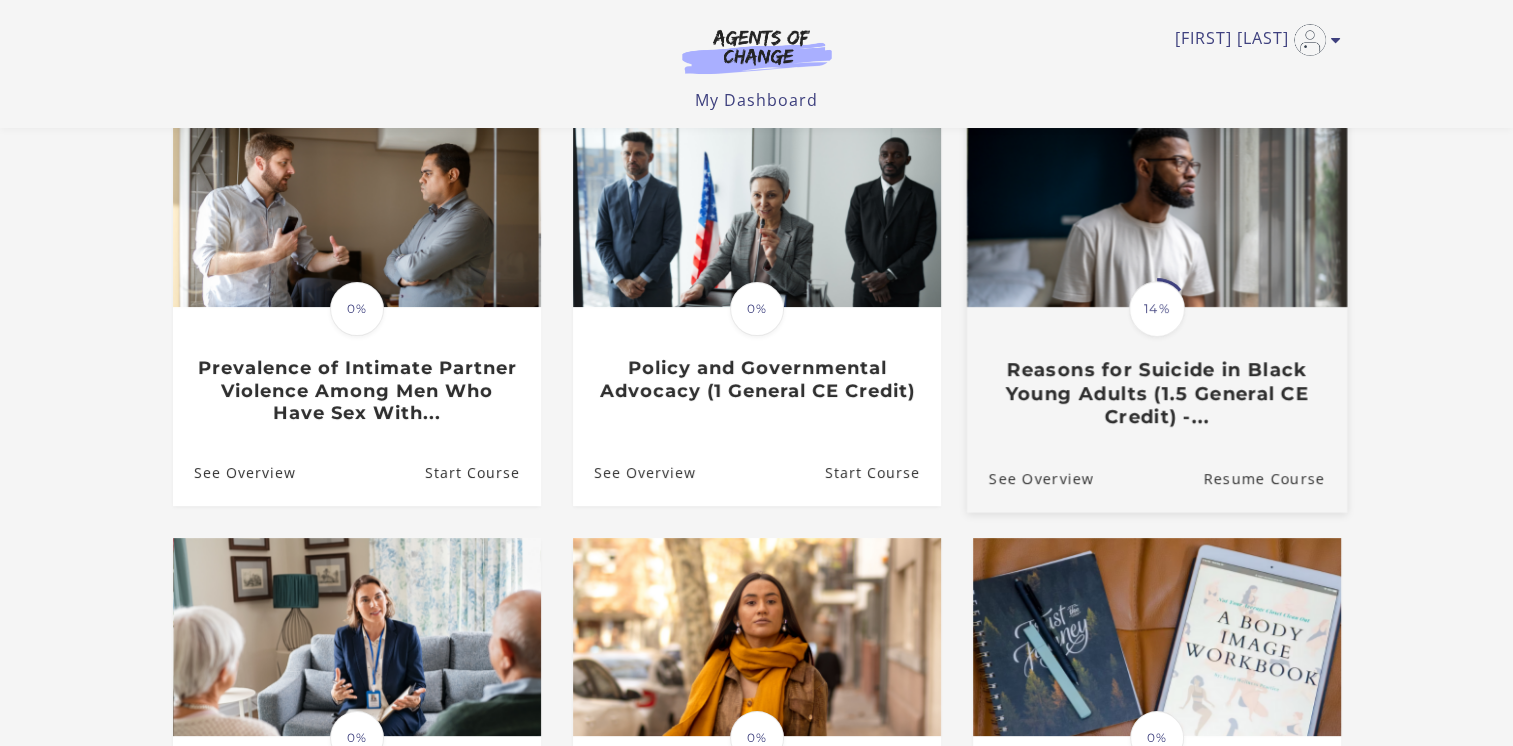 click on "Translation missing: en.liquid.partials.dashboard_course_card.progress_description: 14%
14%
Reasons for Suicide in Black Young Adults (1.5 General CE Credit) -..." at bounding box center [1156, 368] 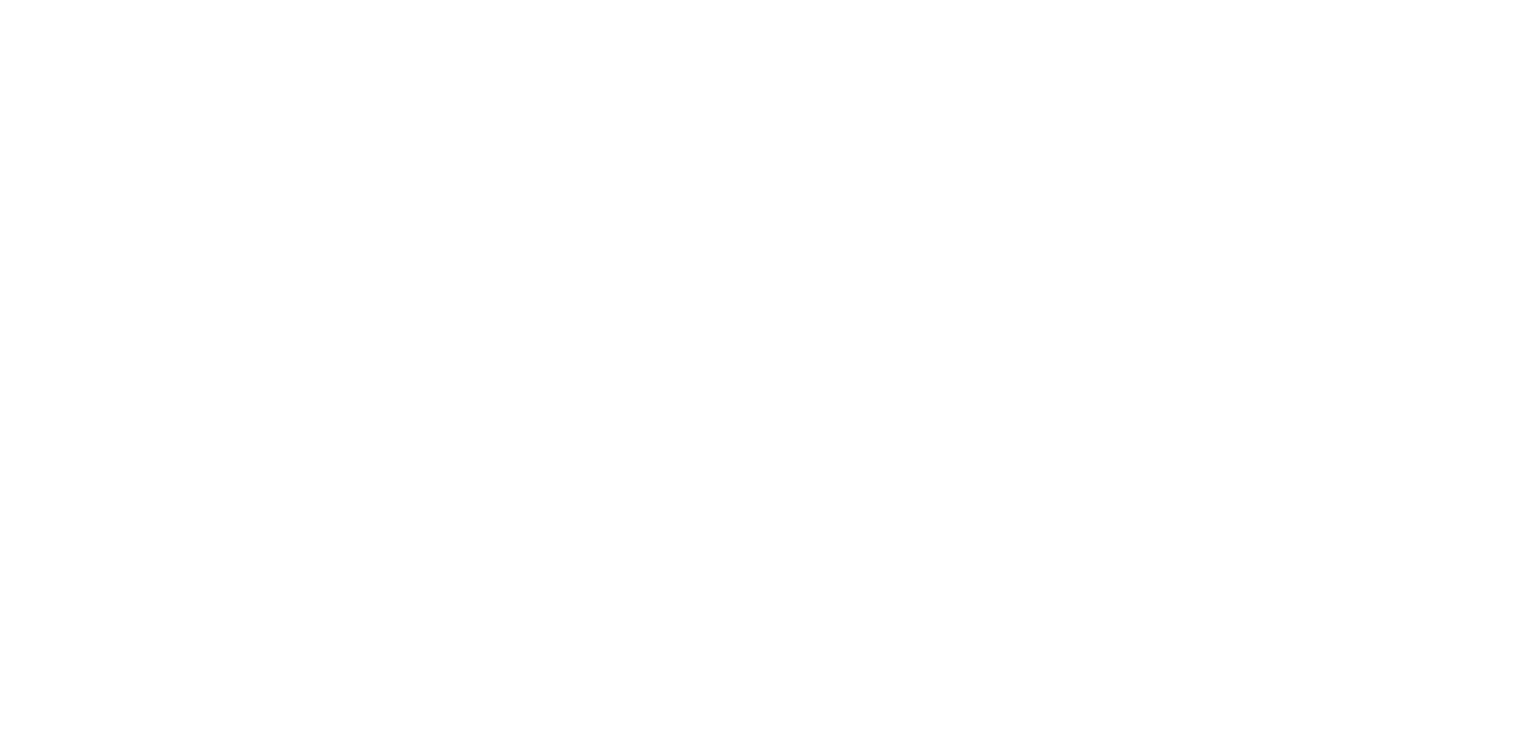 scroll, scrollTop: 0, scrollLeft: 0, axis: both 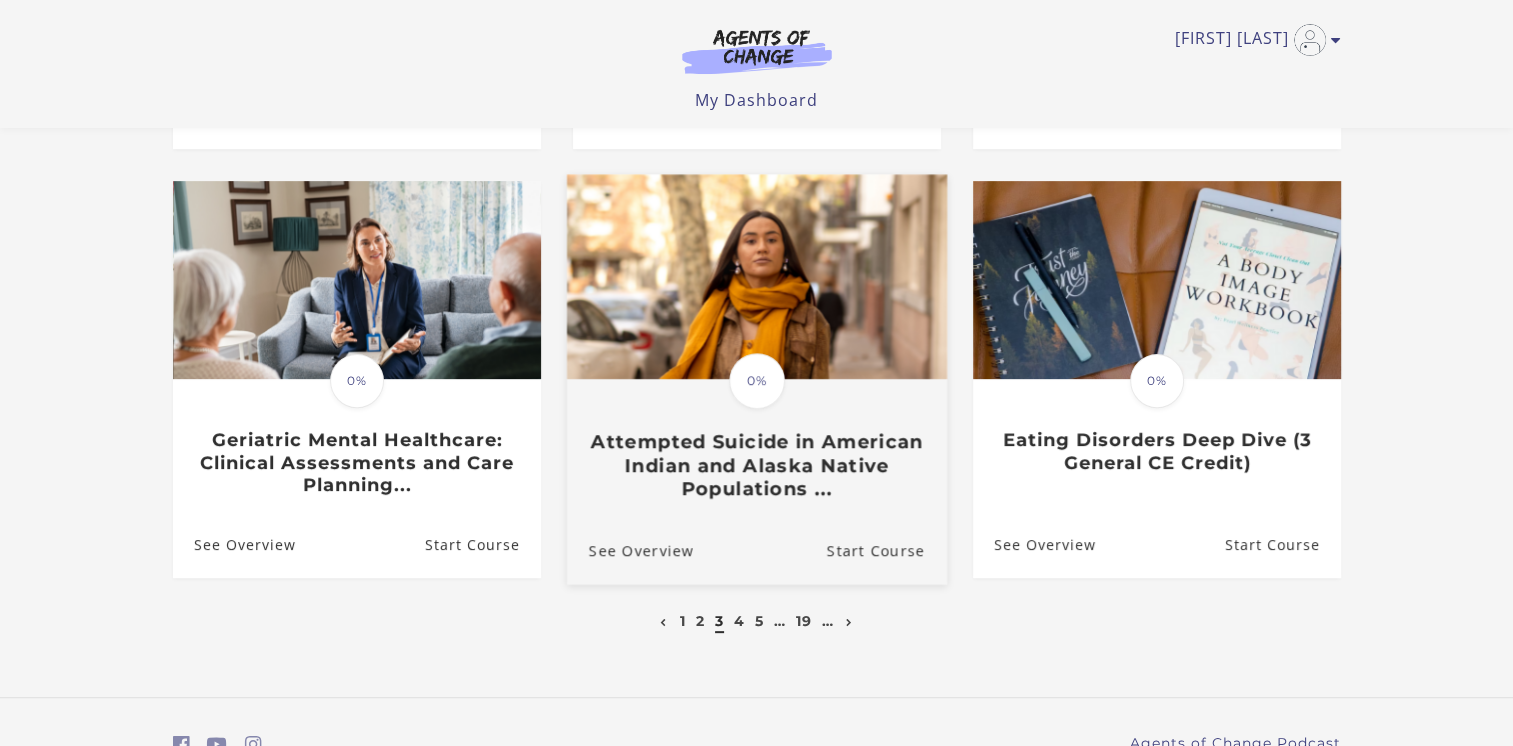 click on "Attempted Suicide in American Indian and Alaska Native Populations ..." at bounding box center (756, 465) 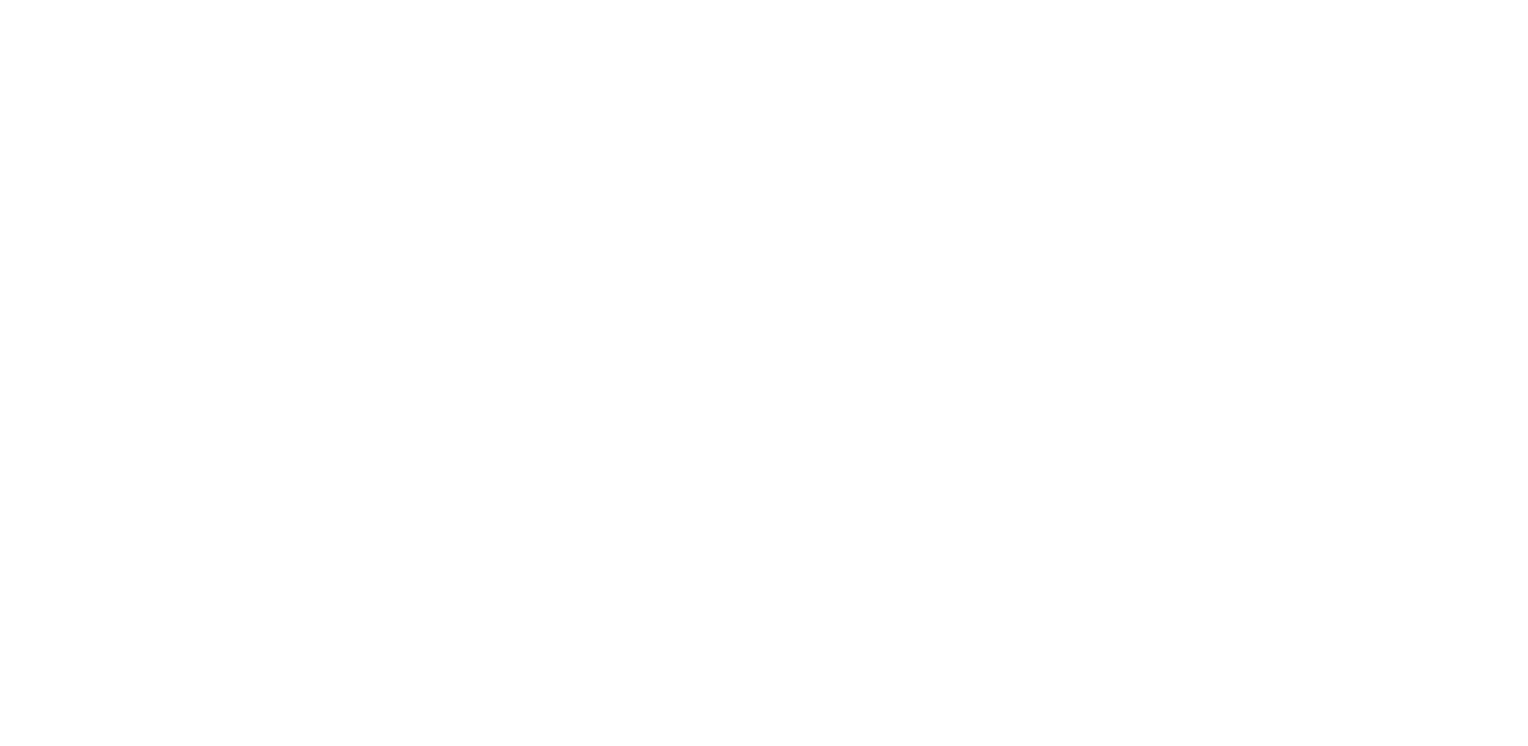 scroll, scrollTop: 0, scrollLeft: 0, axis: both 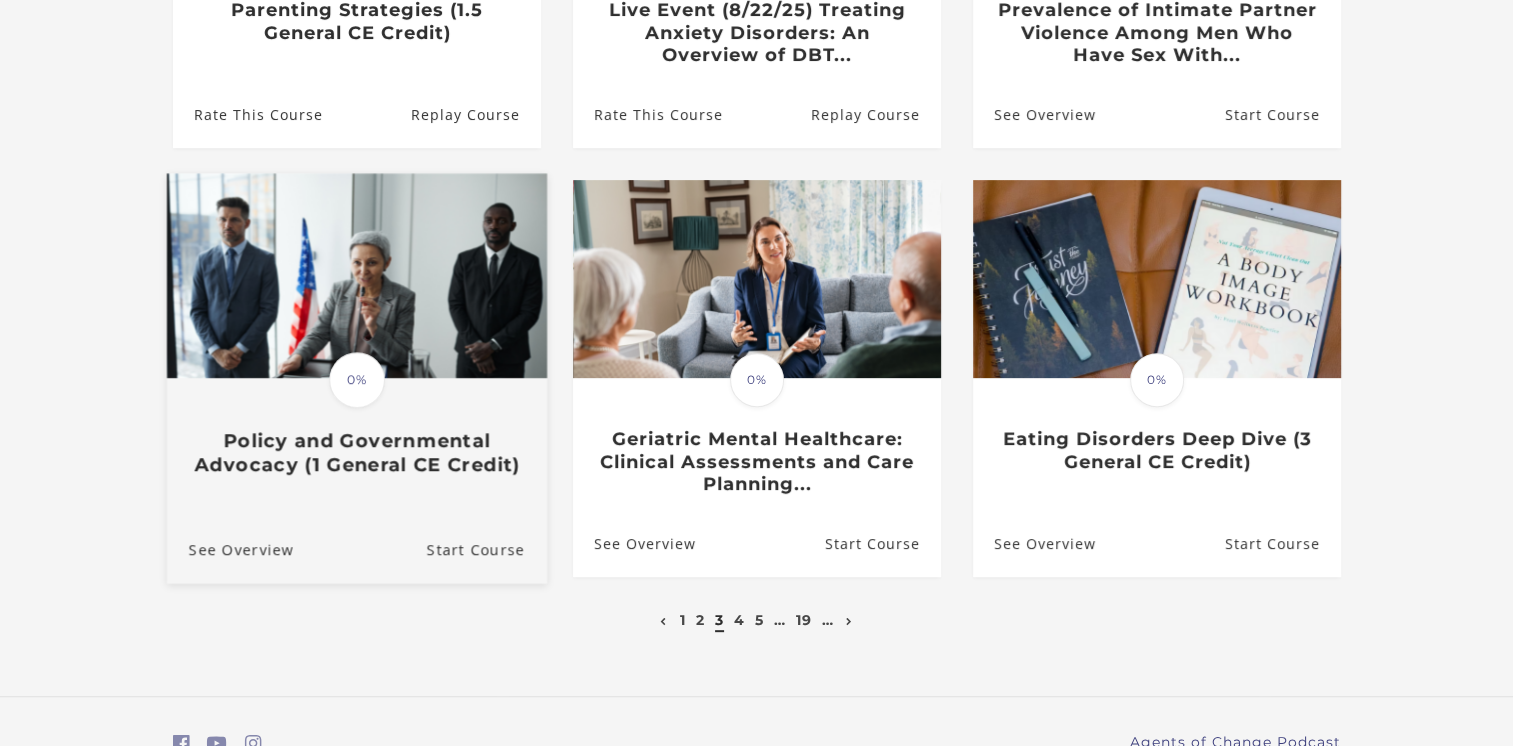 click at bounding box center [356, 275] 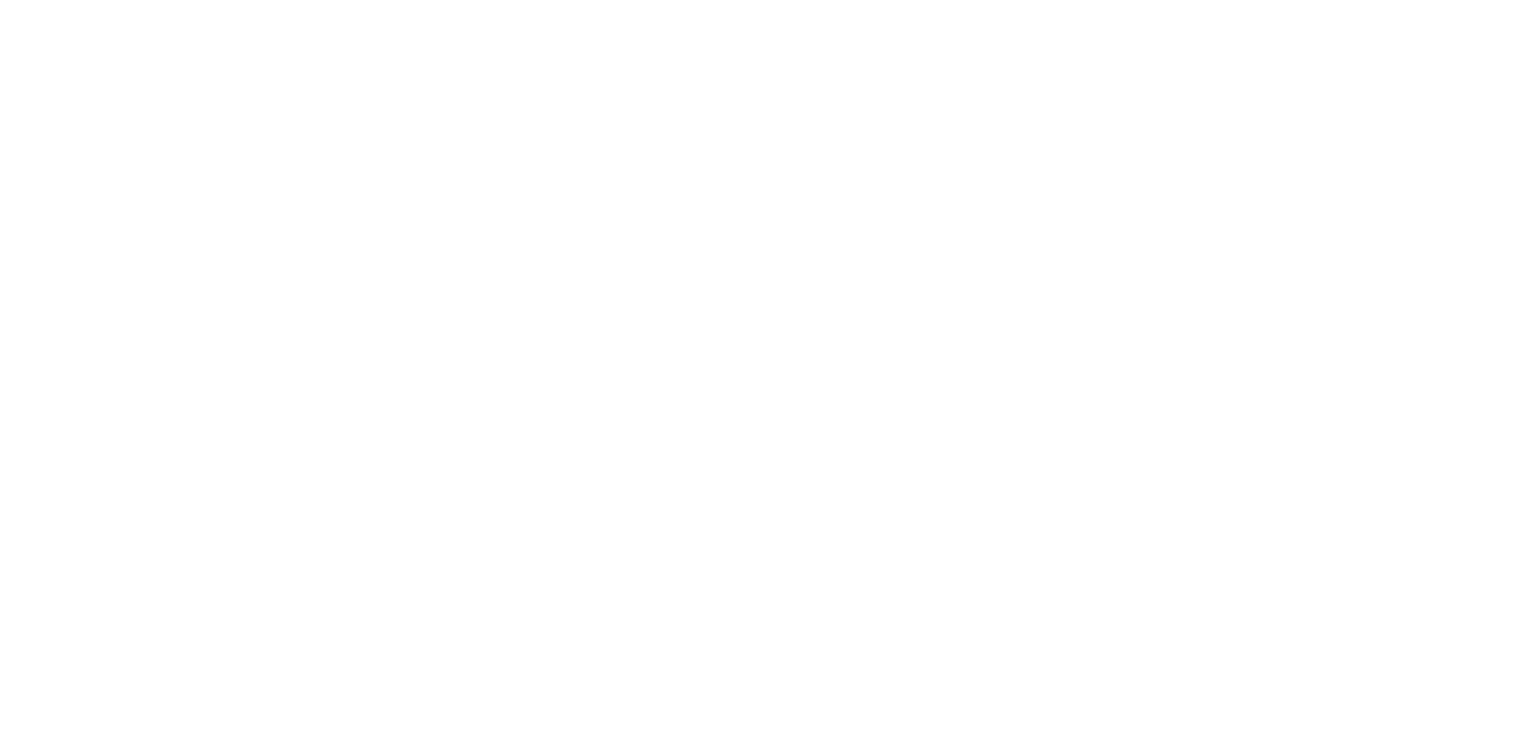 scroll, scrollTop: 0, scrollLeft: 0, axis: both 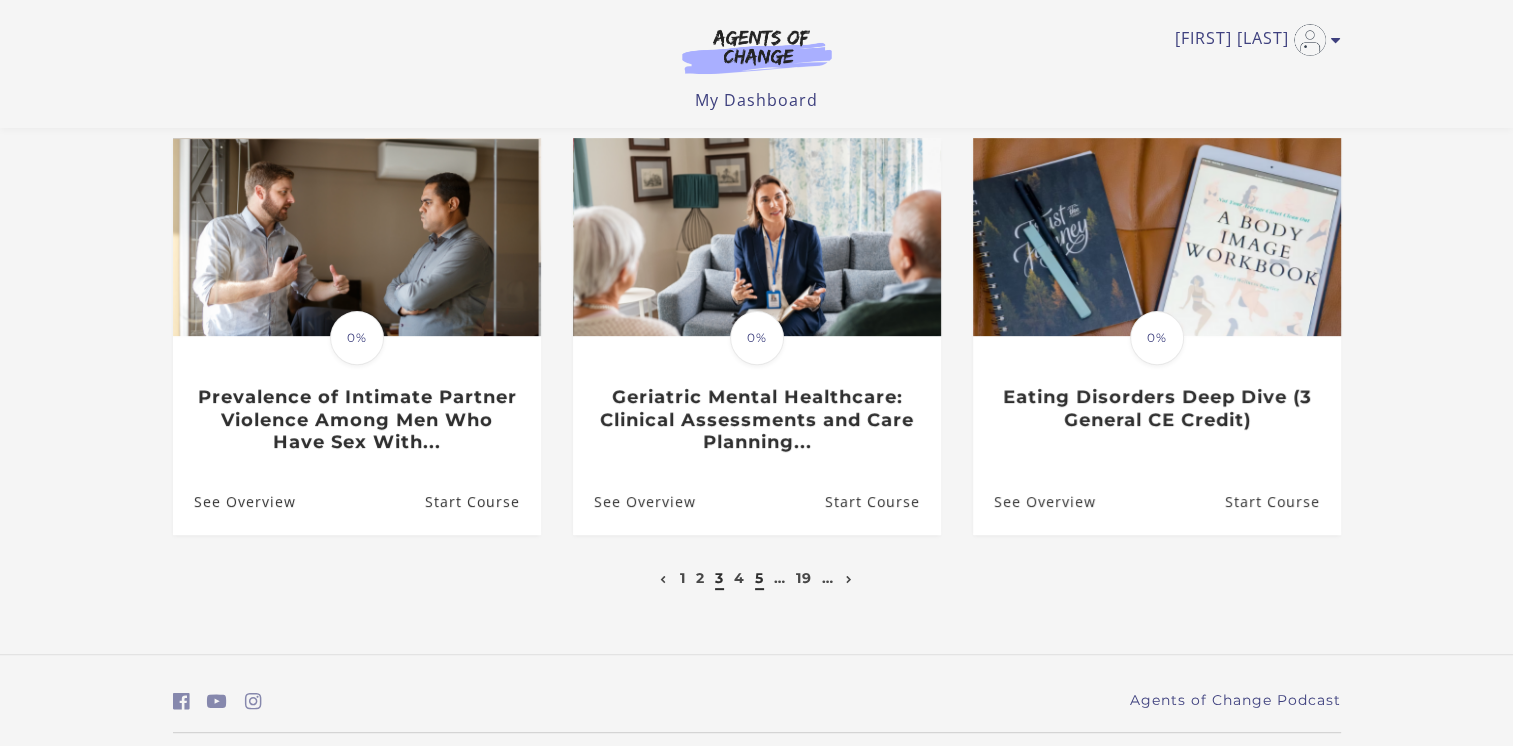 click on "5" at bounding box center (759, 578) 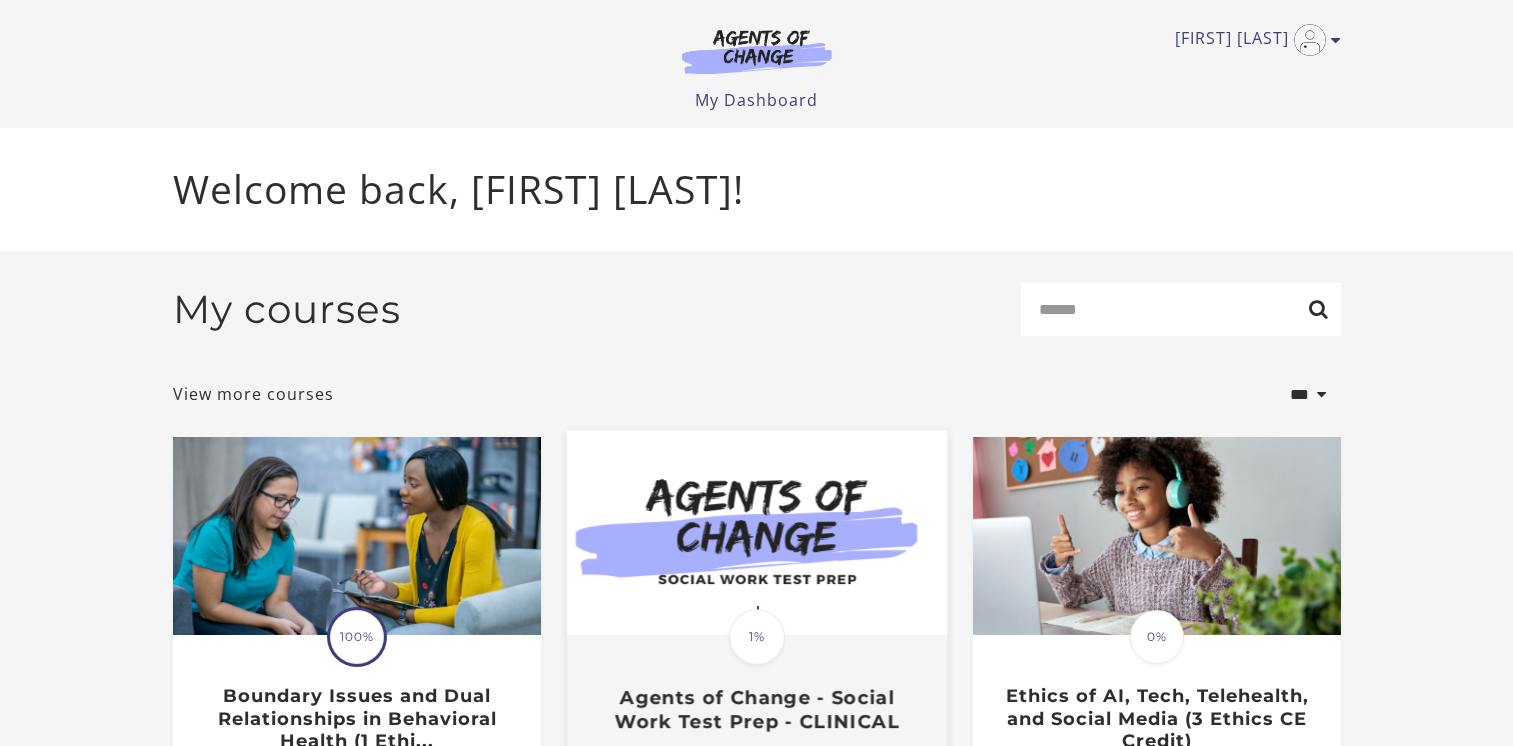 scroll, scrollTop: 0, scrollLeft: 0, axis: both 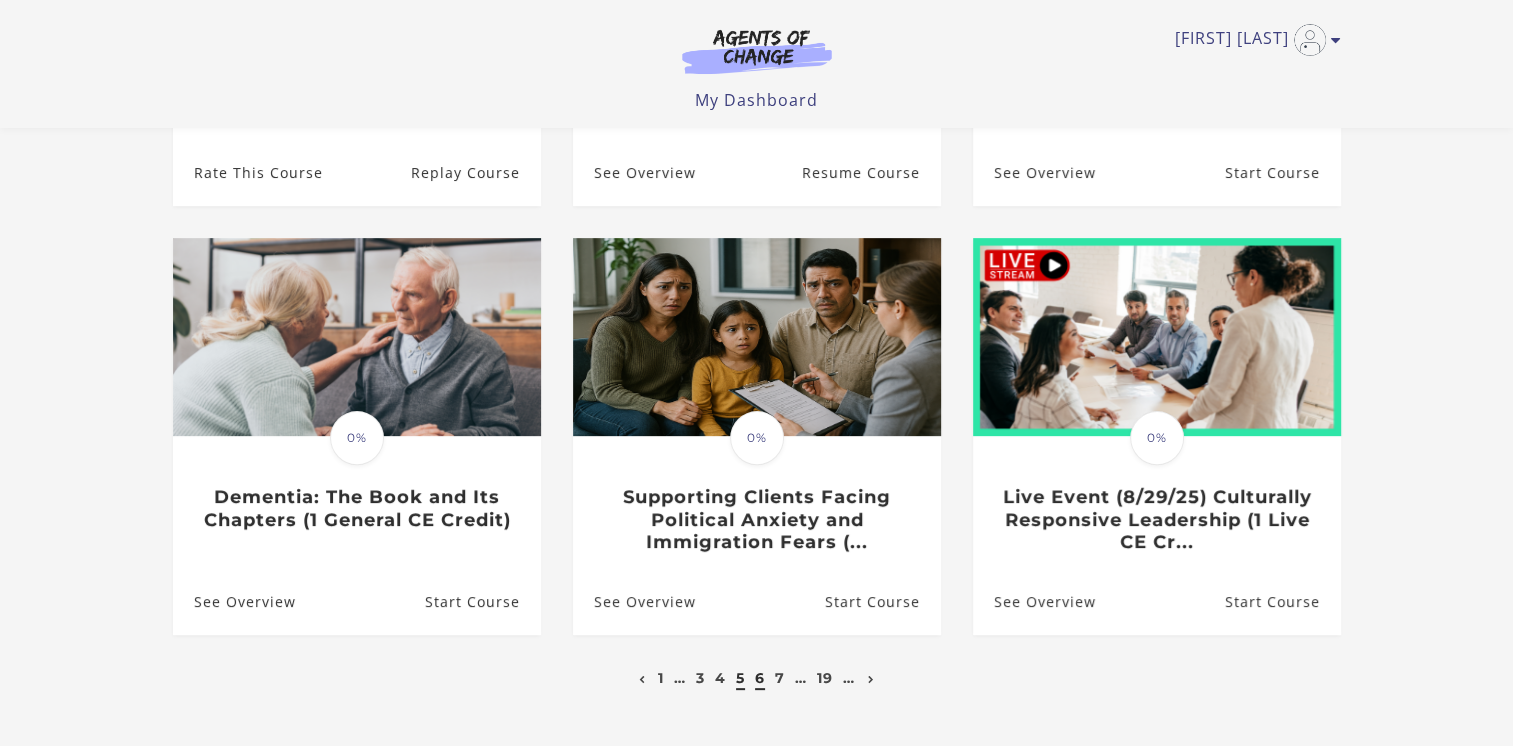 click on "6" at bounding box center [760, 678] 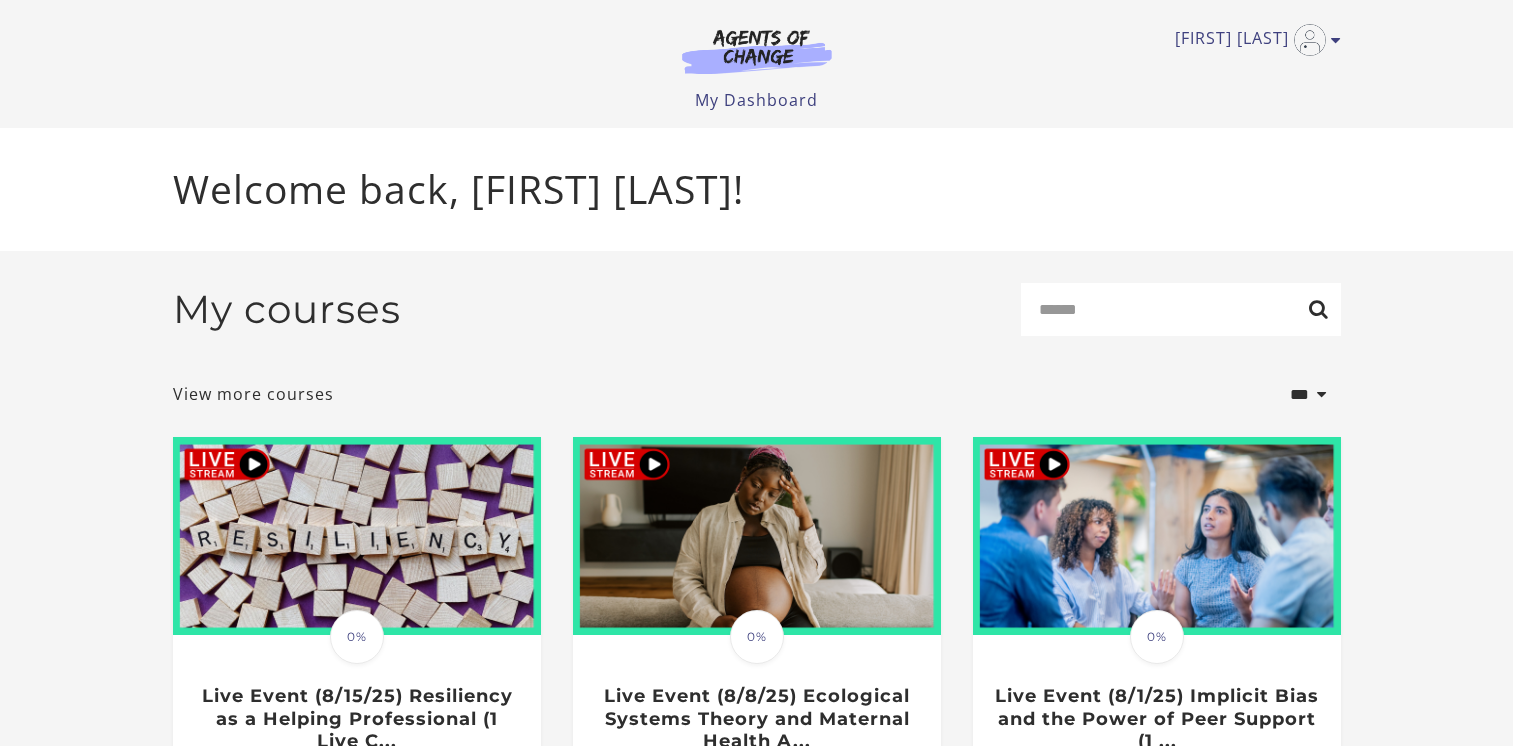 scroll, scrollTop: 0, scrollLeft: 0, axis: both 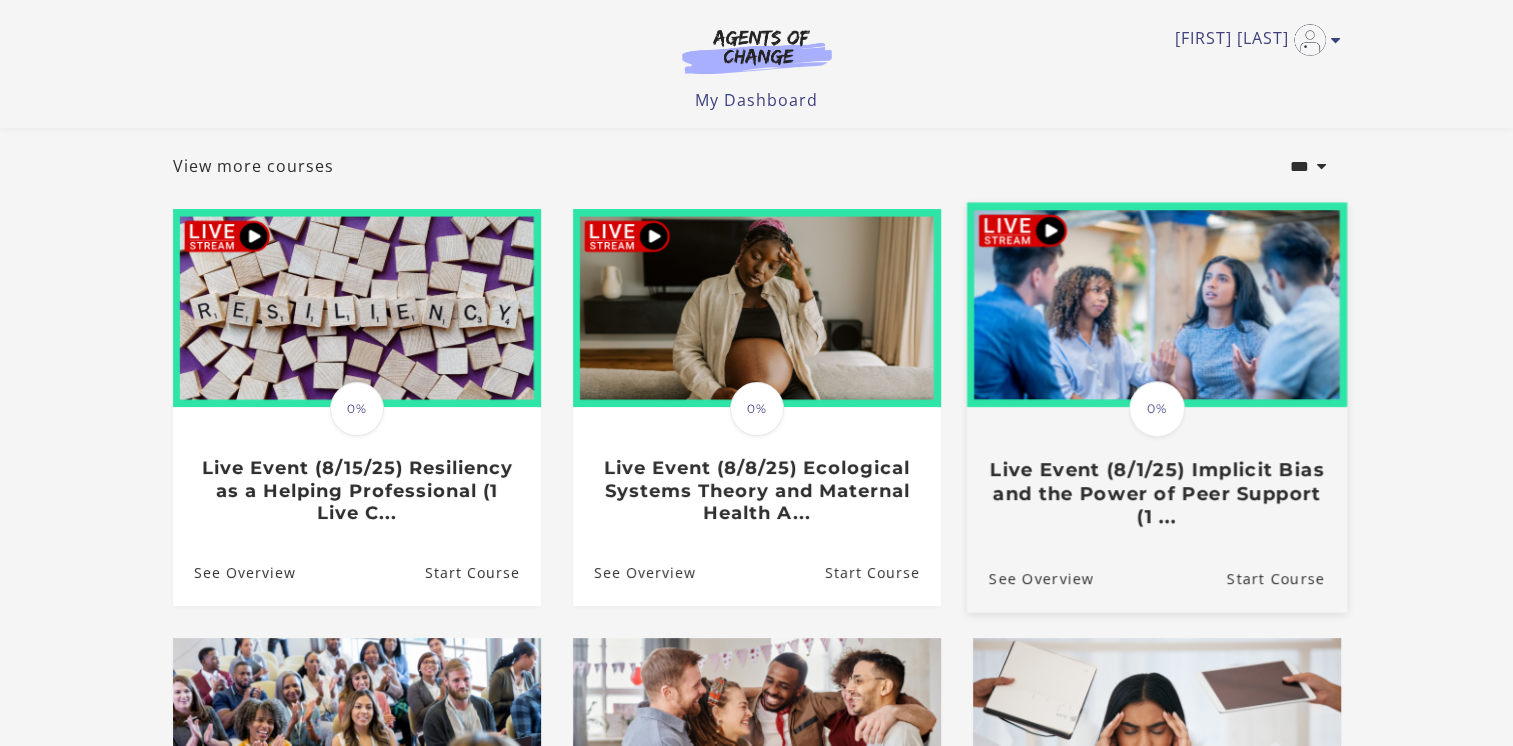 click on "Live Event (8/1/25) Implicit Bias and the Power of Peer Support (1 ..." at bounding box center [1156, 494] 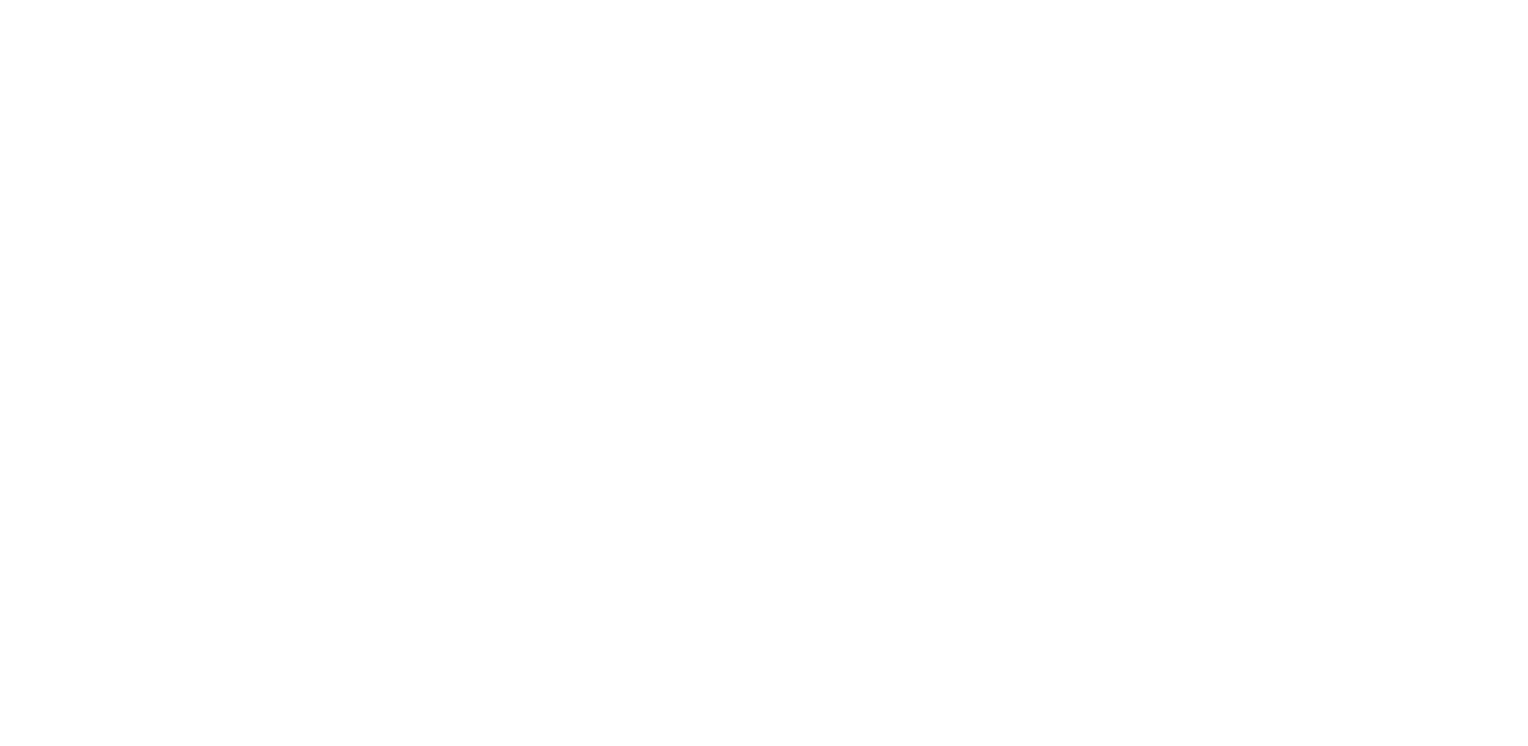 scroll, scrollTop: 0, scrollLeft: 0, axis: both 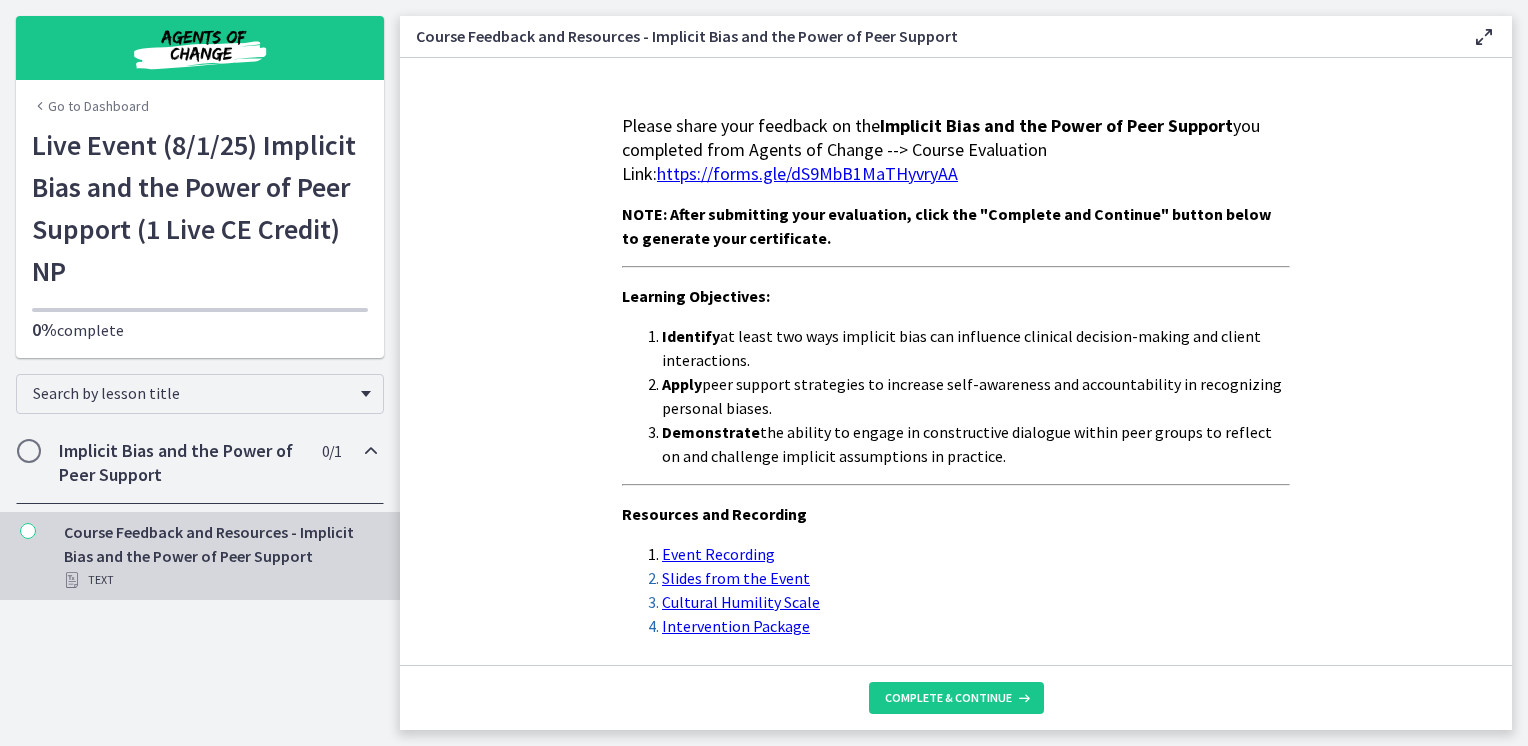 click on "Go to Dashboard" at bounding box center [90, 106] 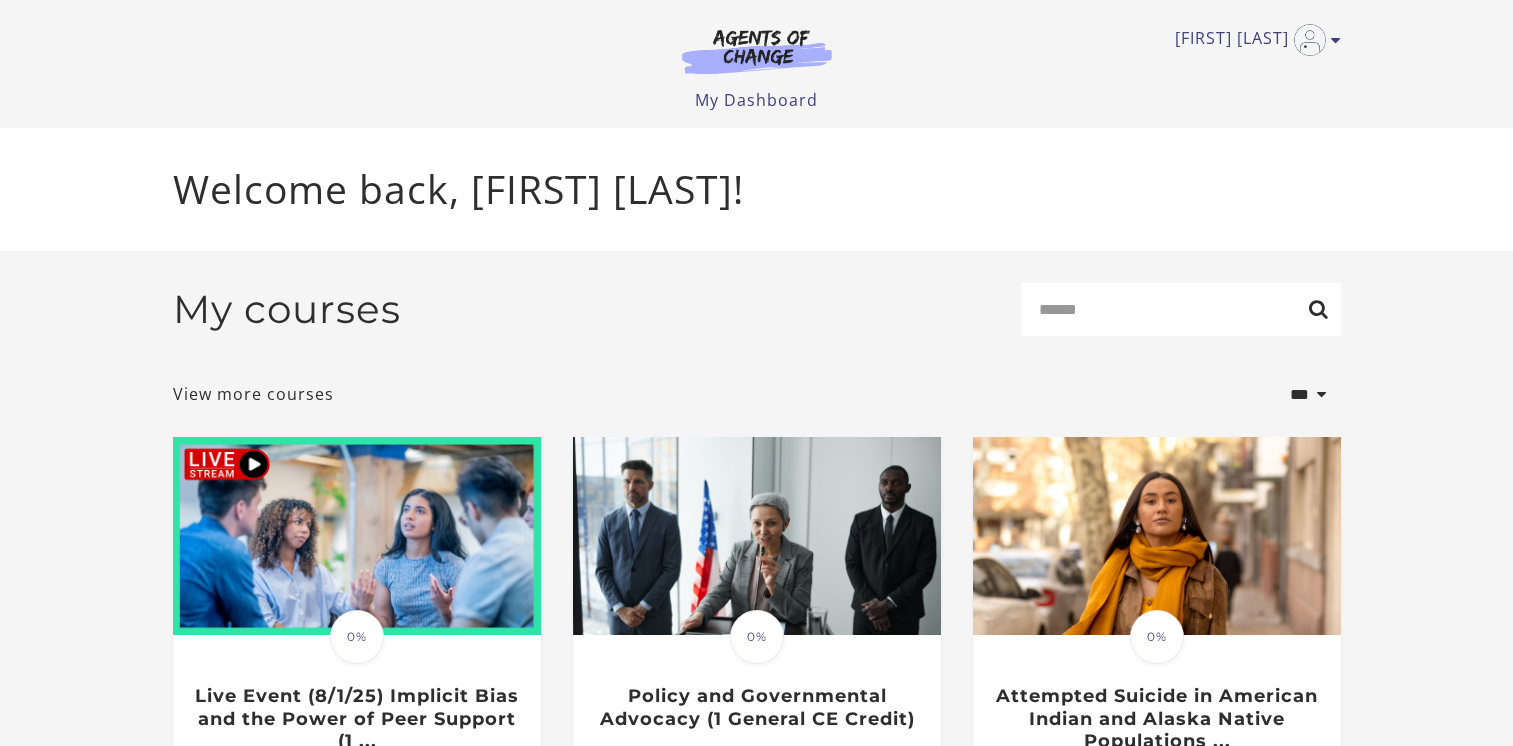 scroll, scrollTop: 0, scrollLeft: 0, axis: both 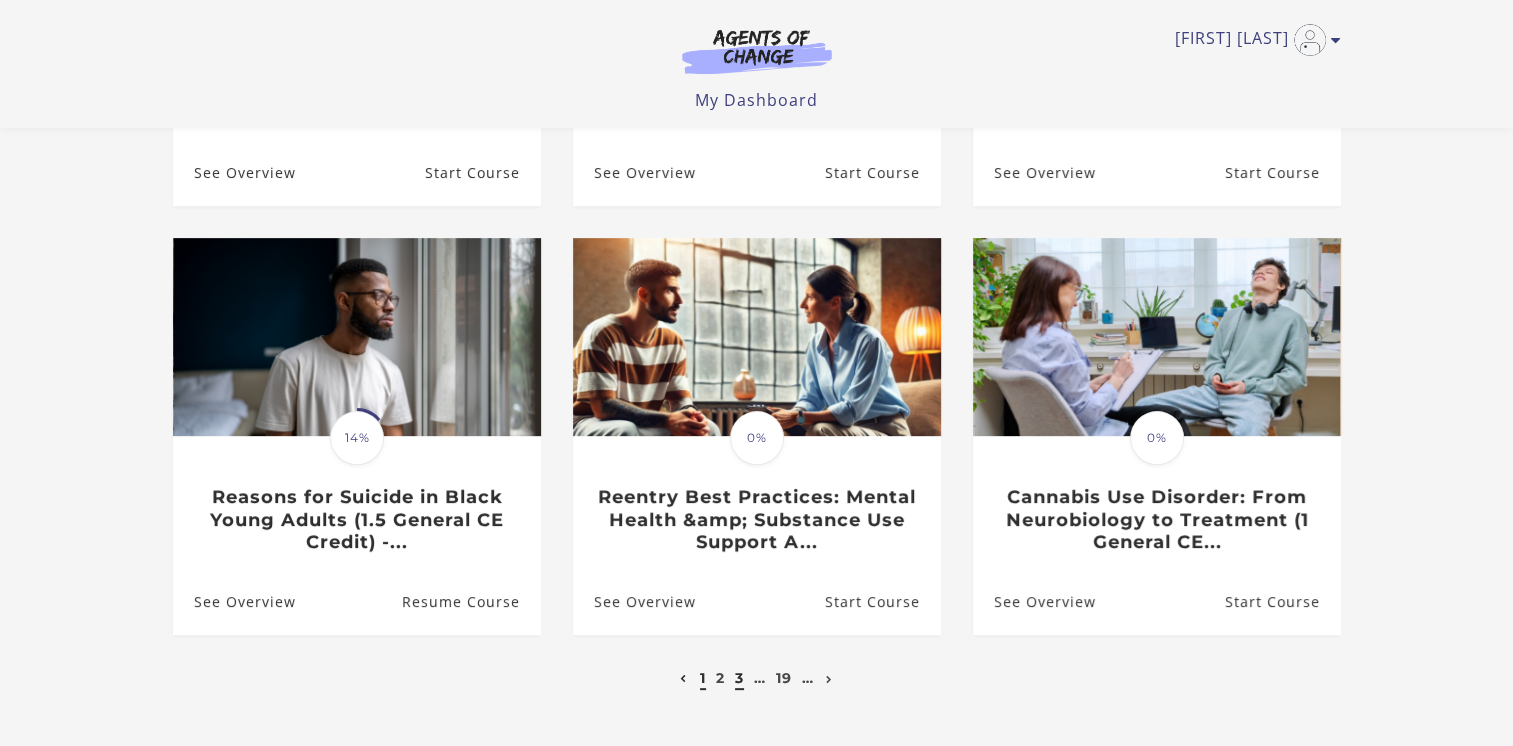 click on "3" at bounding box center (739, 678) 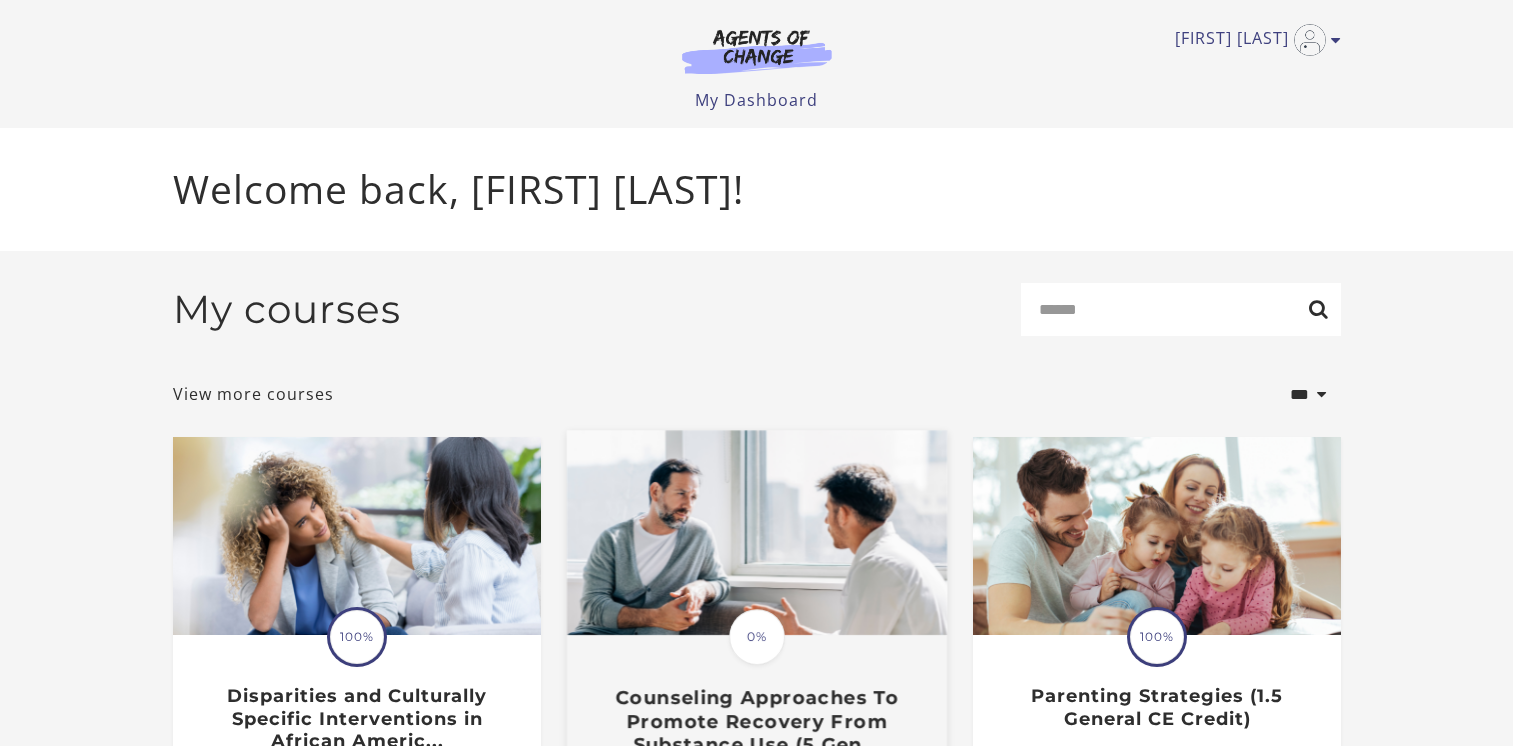 scroll, scrollTop: 0, scrollLeft: 0, axis: both 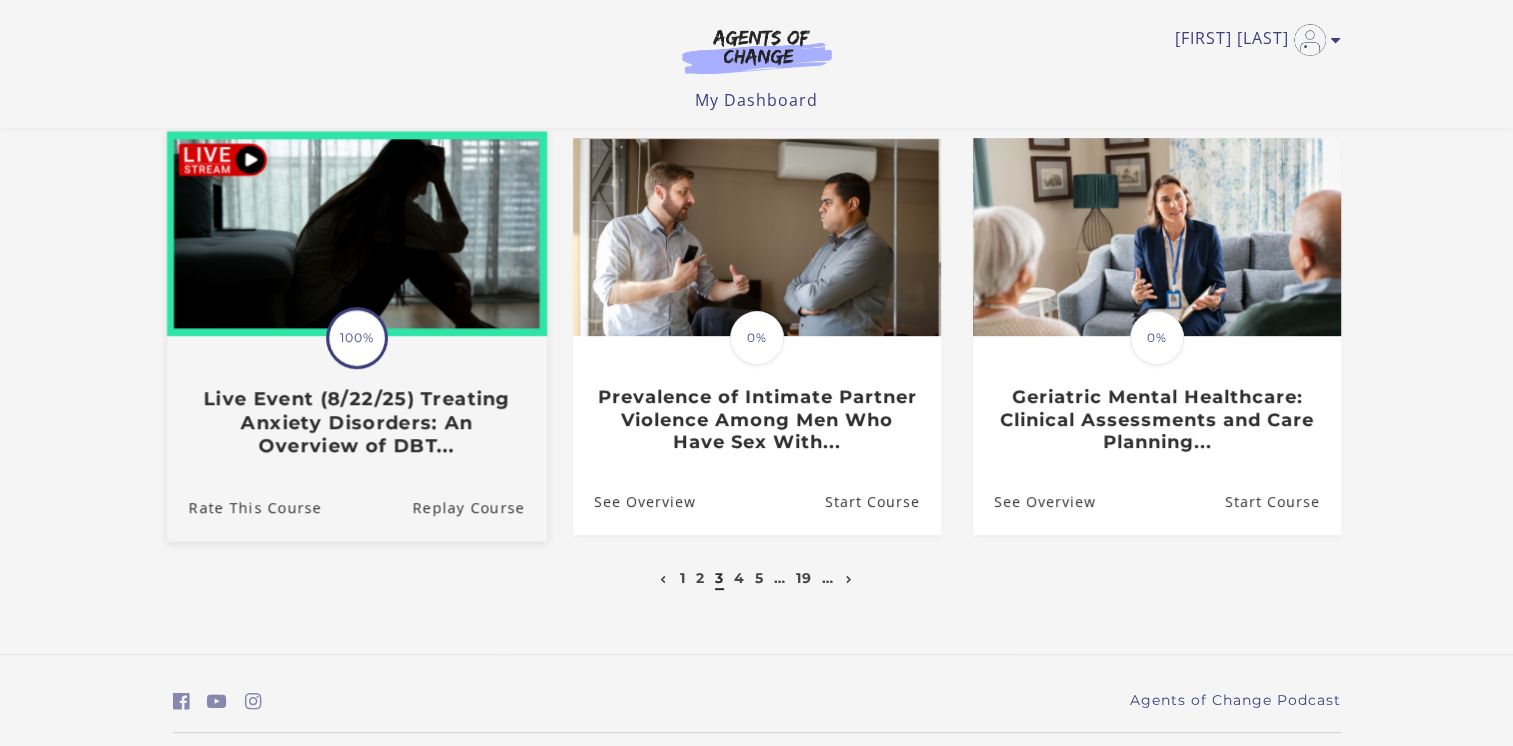 click on "Live Event (8/22/25) Treating Anxiety Disorders: An Overview of DBT..." at bounding box center (356, 422) 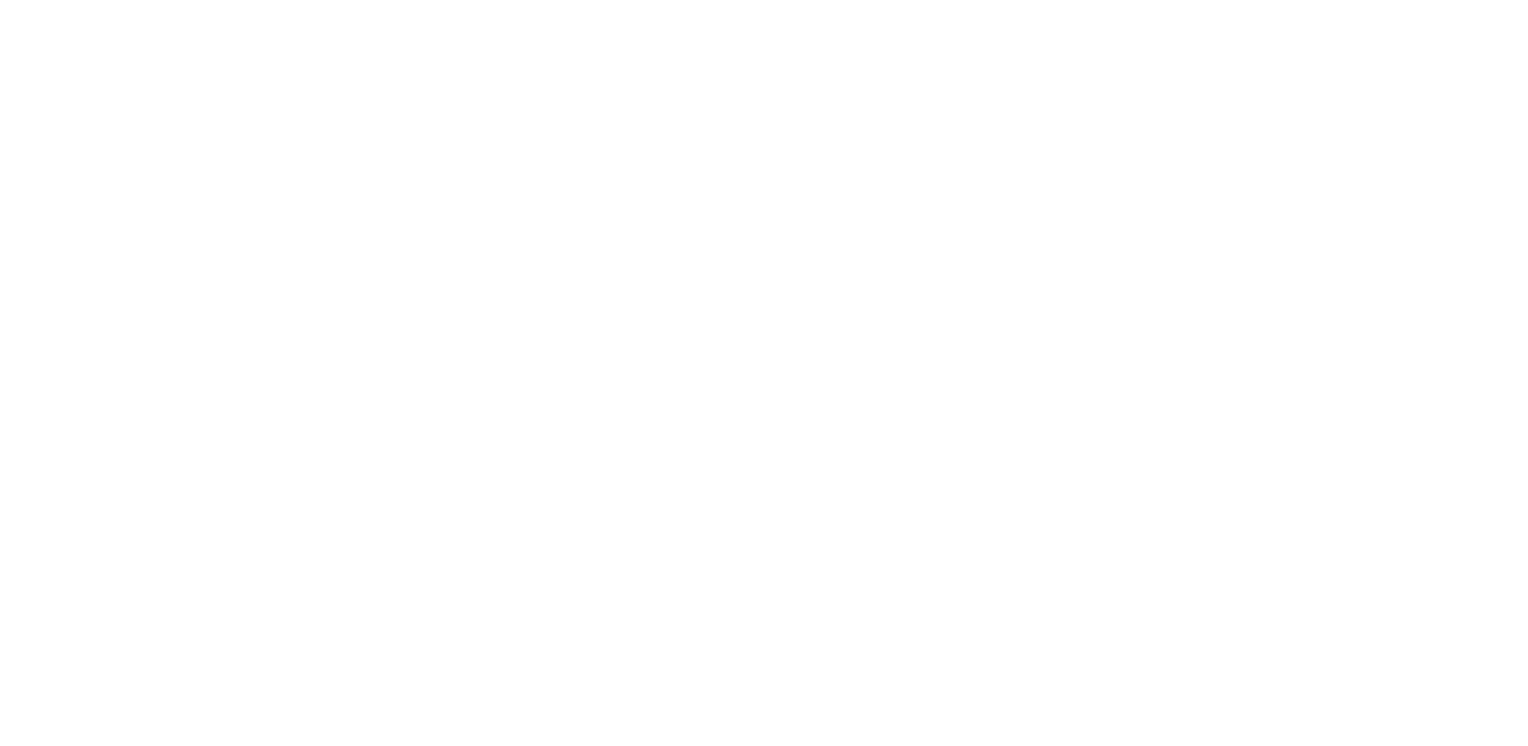 scroll, scrollTop: 0, scrollLeft: 0, axis: both 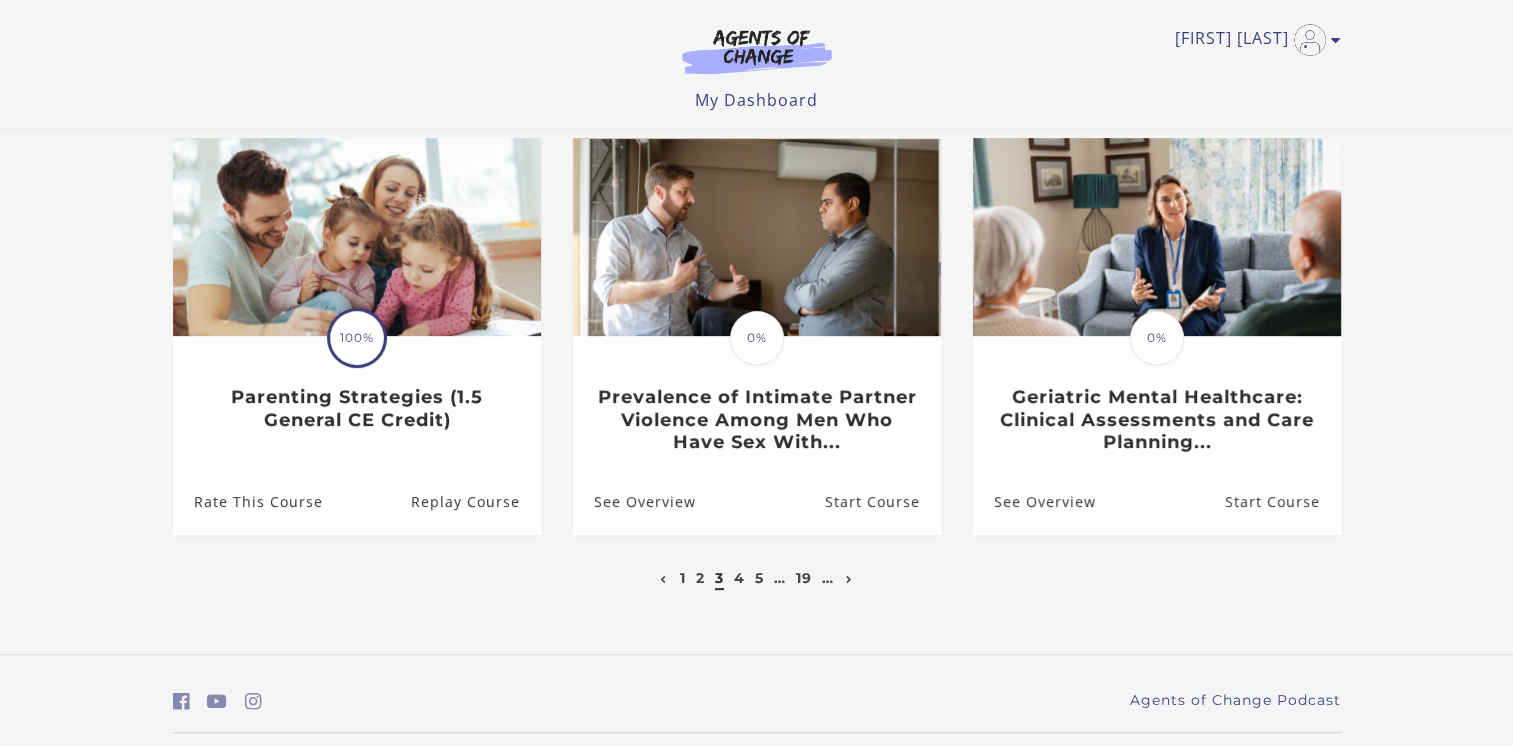 click on "4" at bounding box center (739, 578) 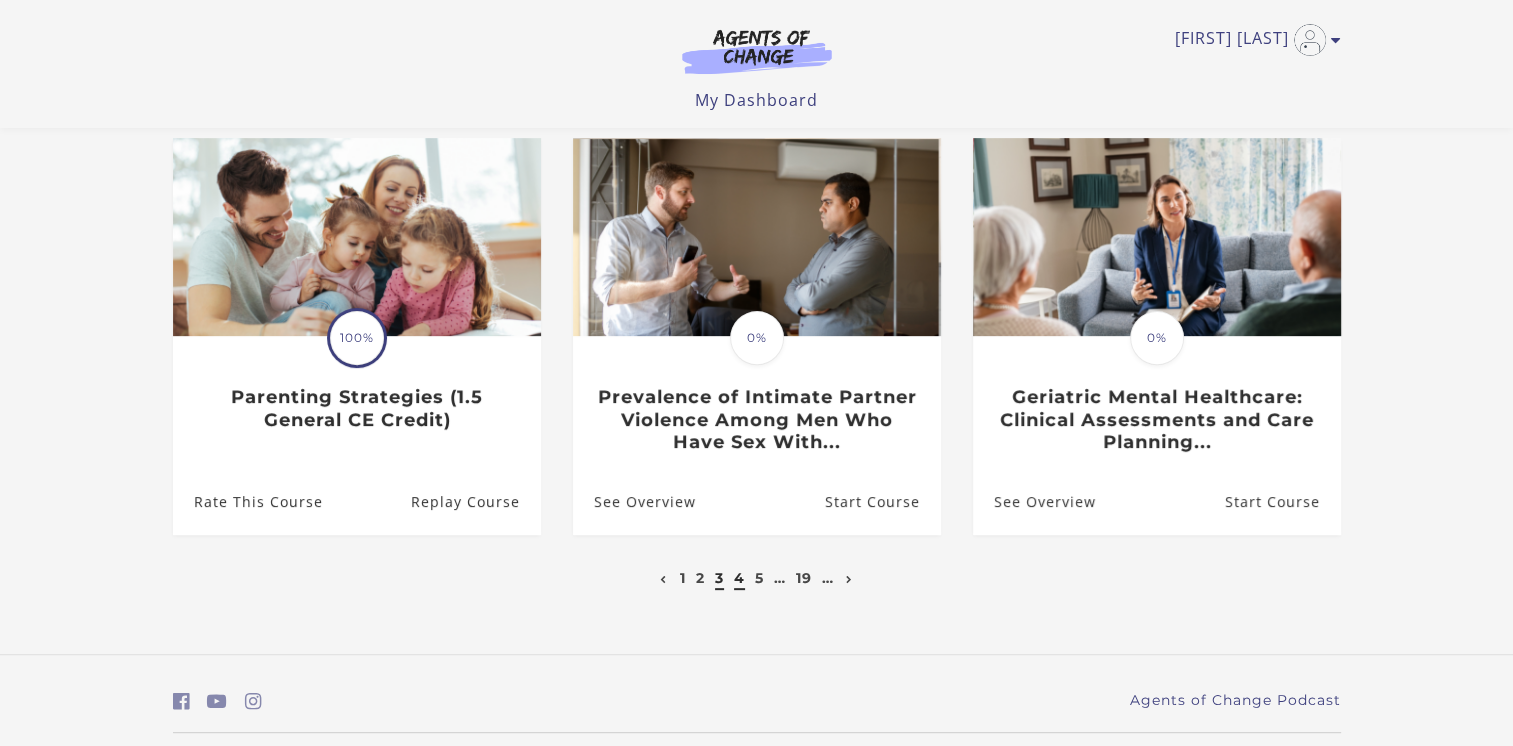 click on "4" at bounding box center (739, 578) 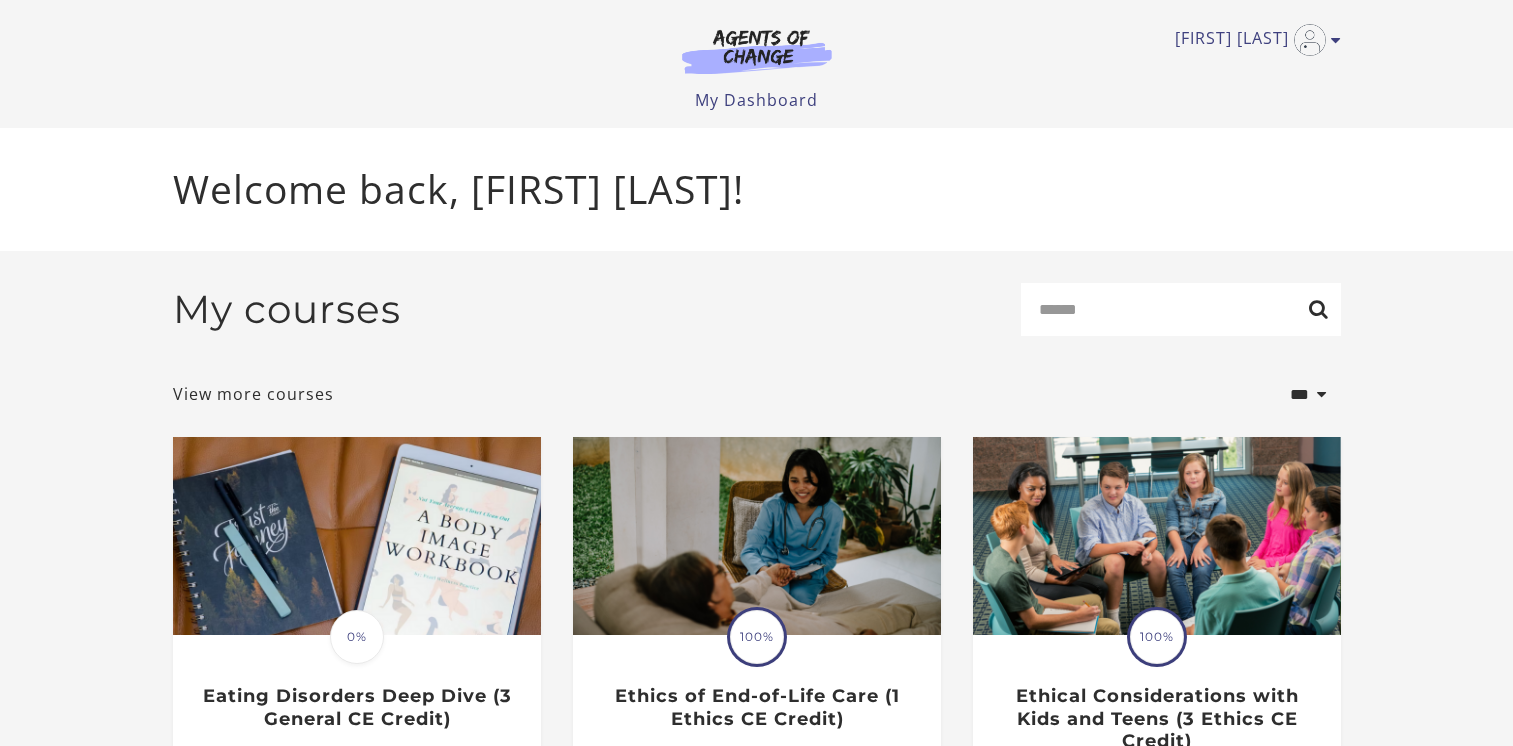 scroll, scrollTop: 0, scrollLeft: 0, axis: both 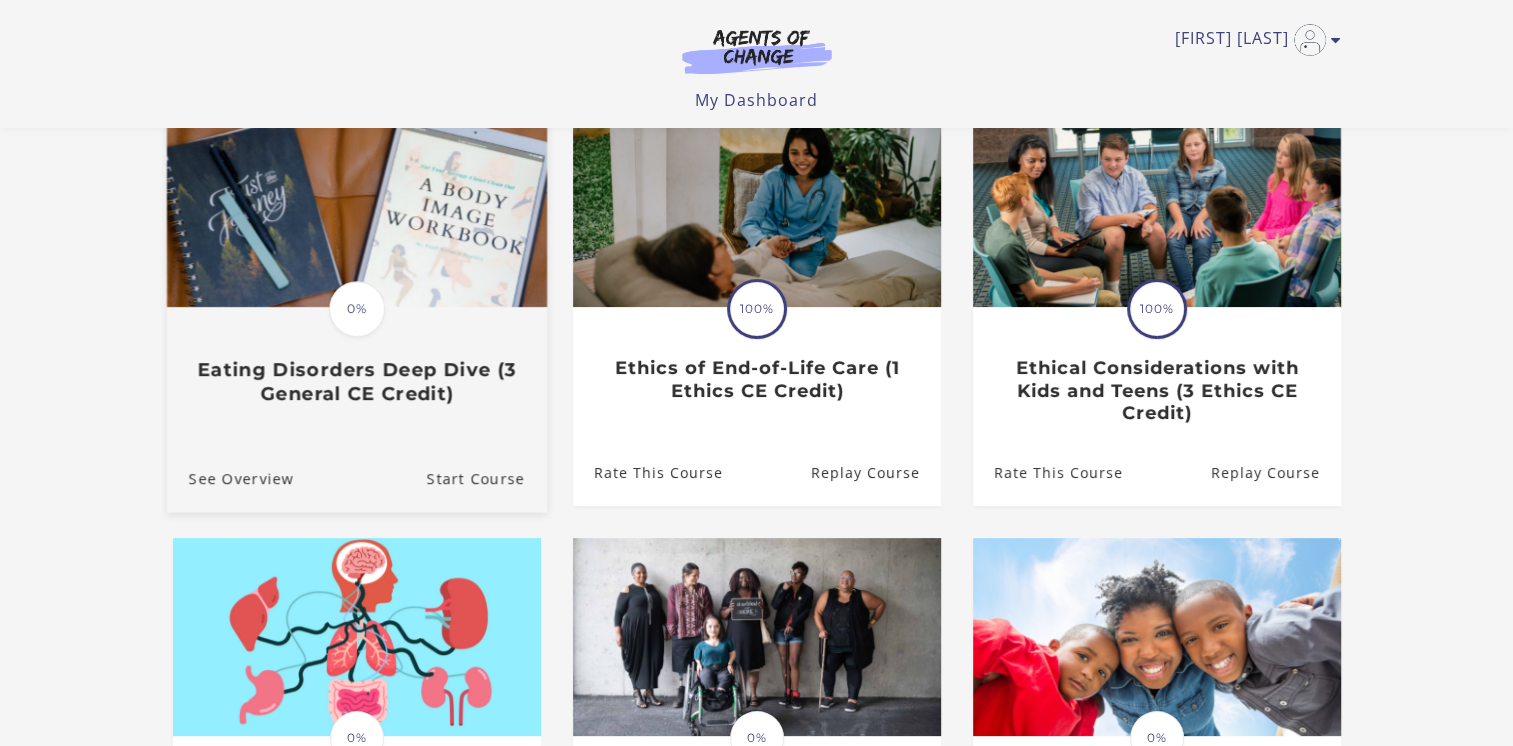 click on "Eating Disorders Deep Dive (3 General CE Credit)" at bounding box center (356, 382) 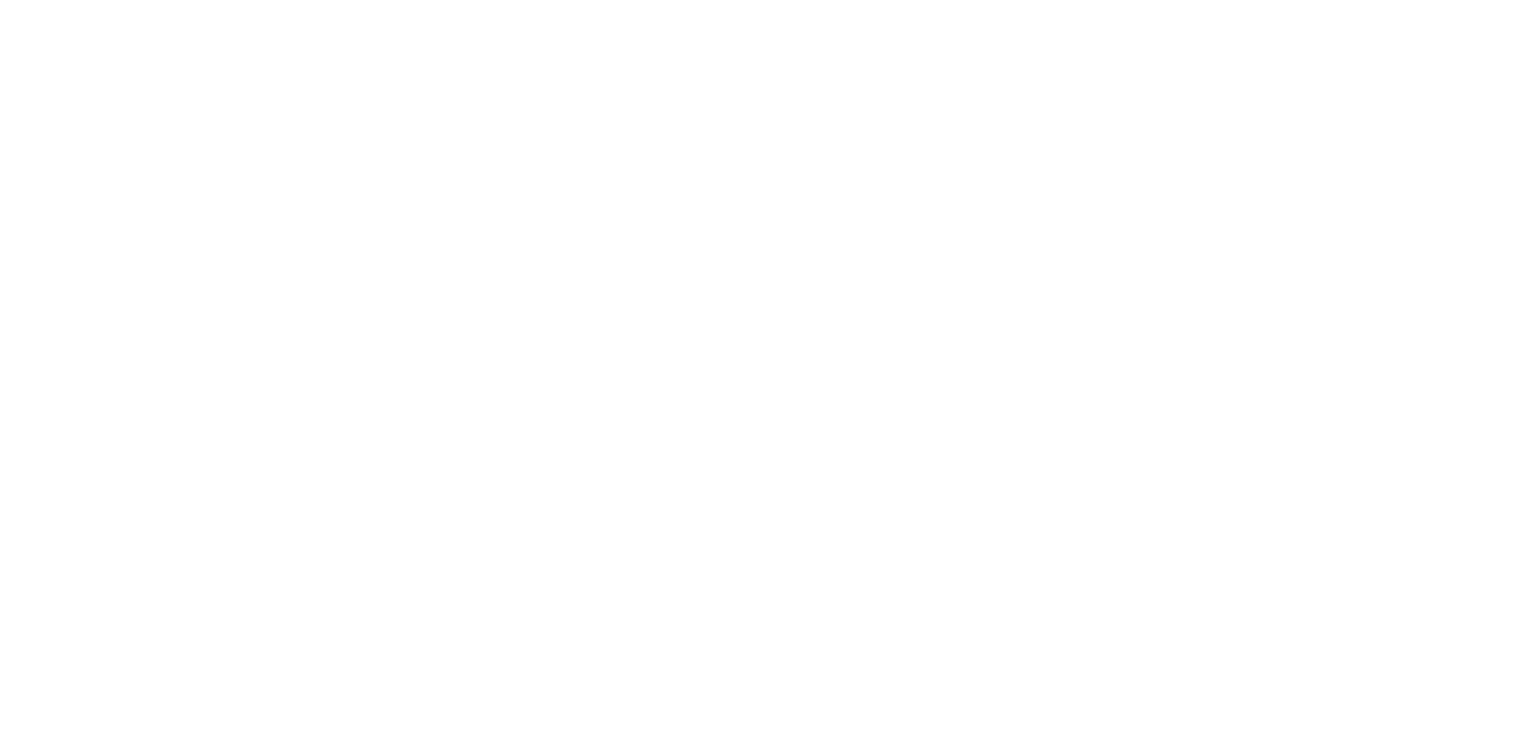 scroll, scrollTop: 0, scrollLeft: 0, axis: both 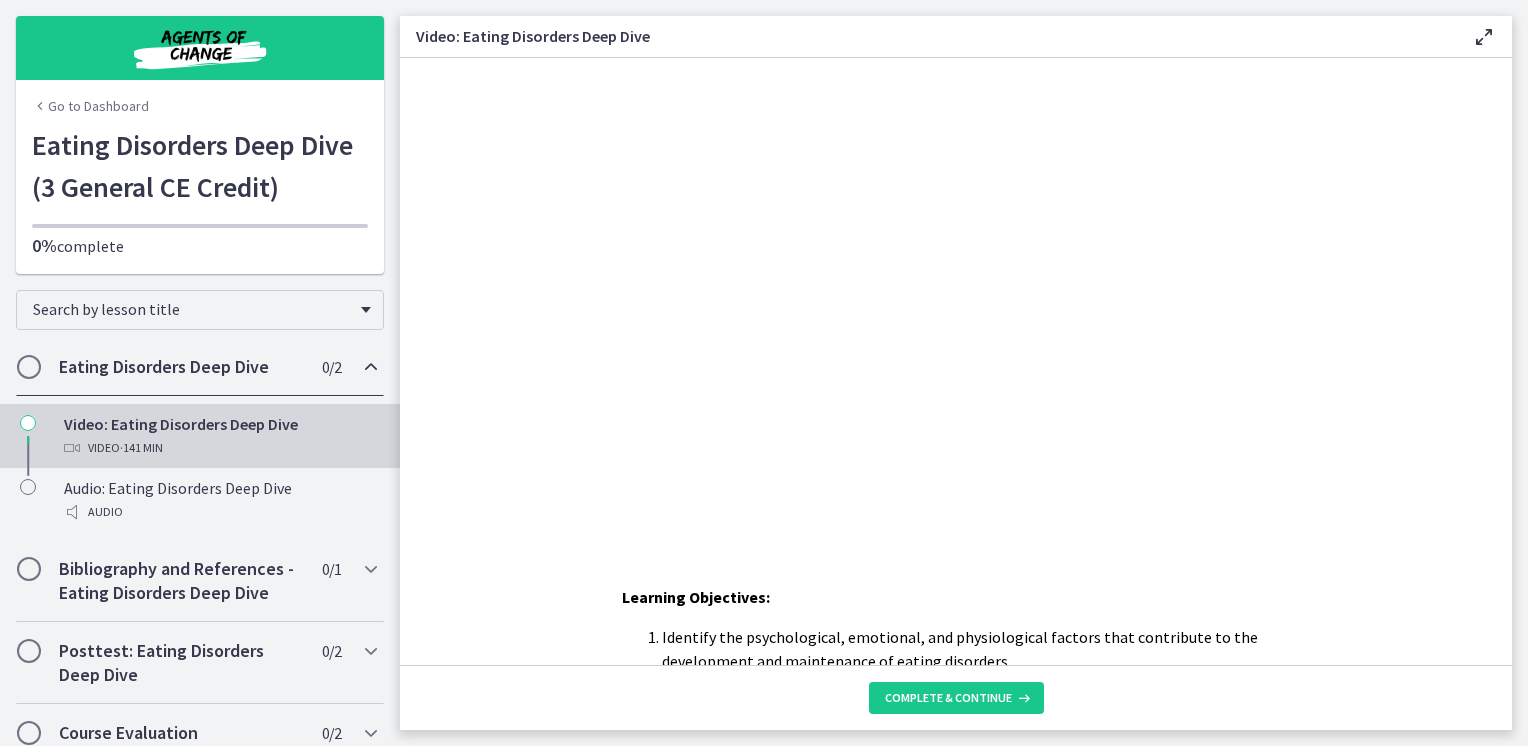click at bounding box center (1484, 37) 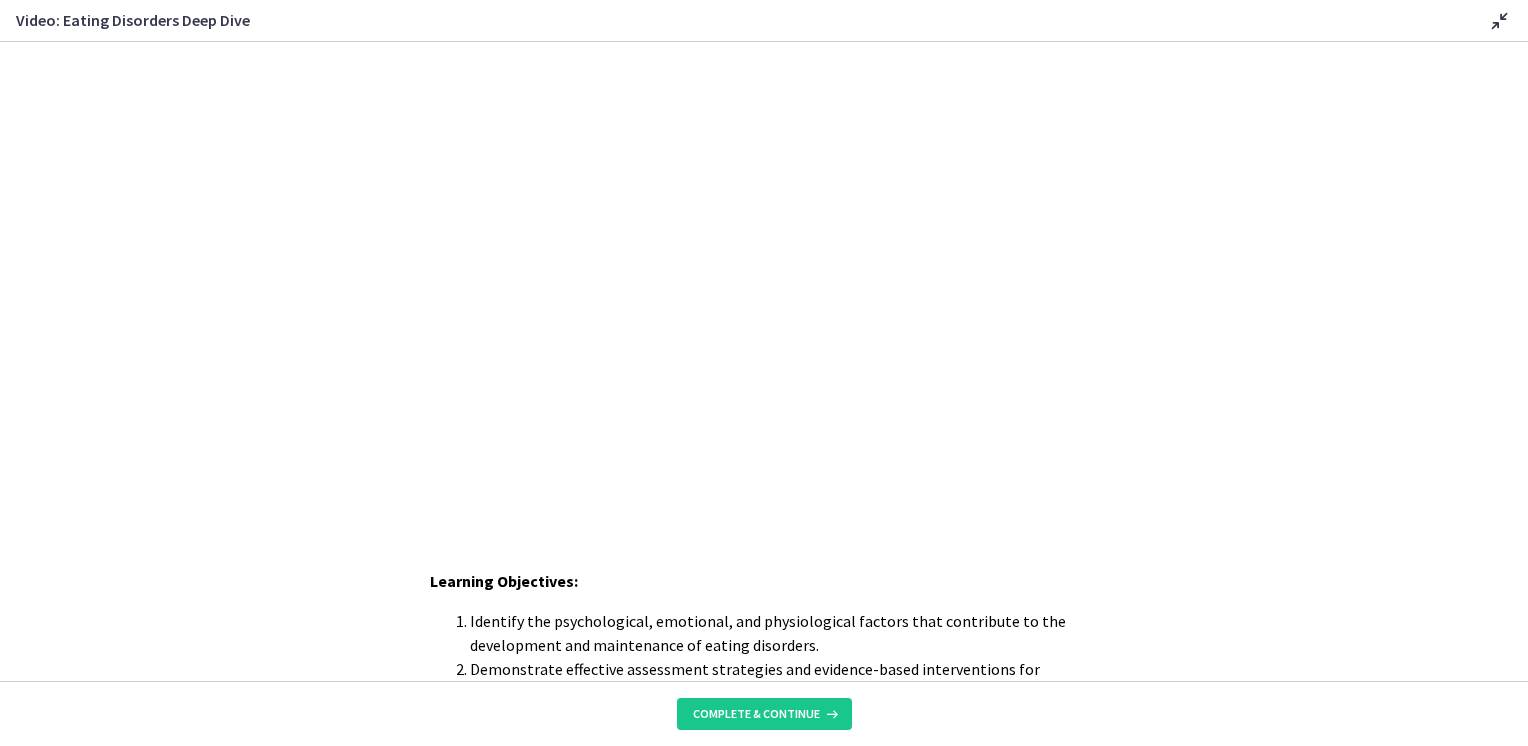 click at bounding box center (1500, 21) 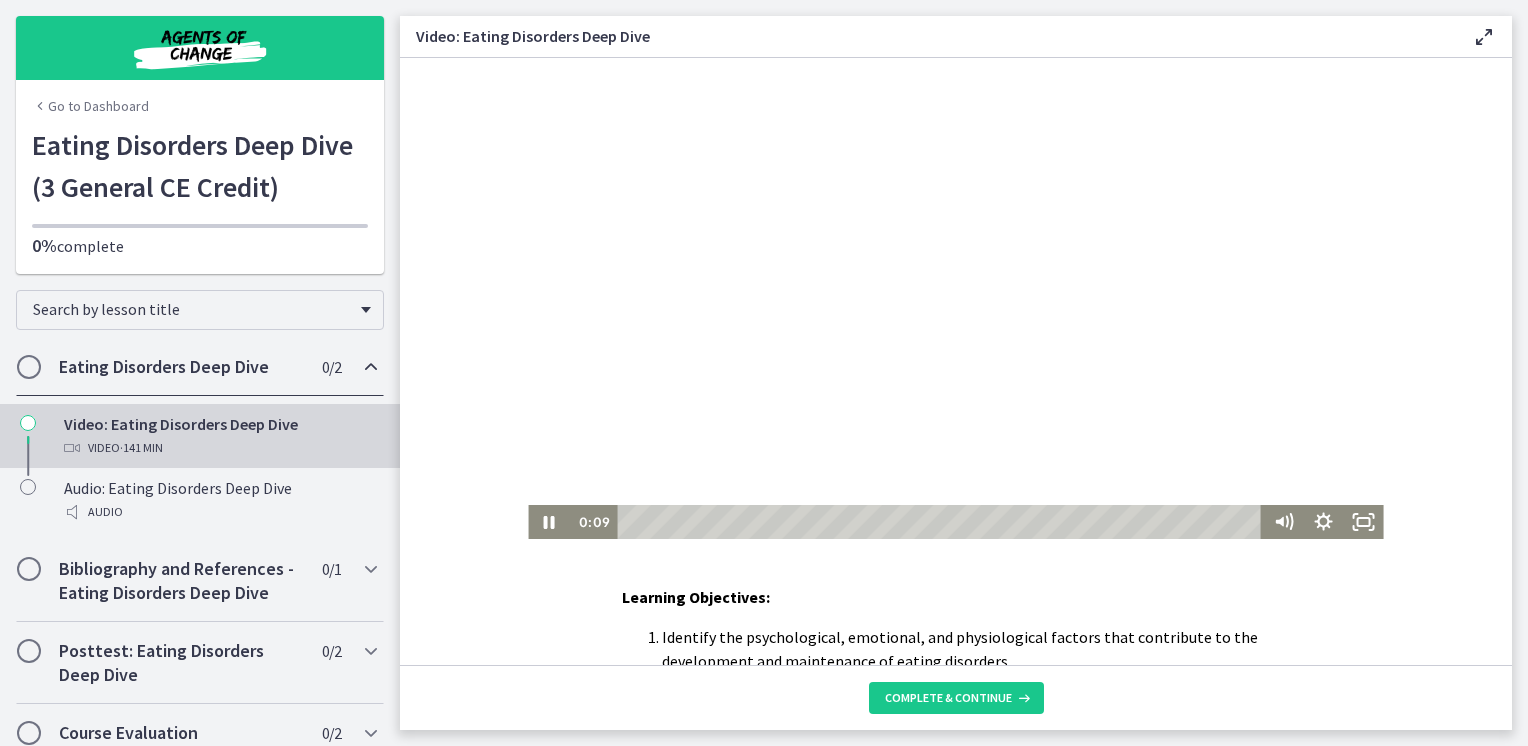 click at bounding box center (955, 298) 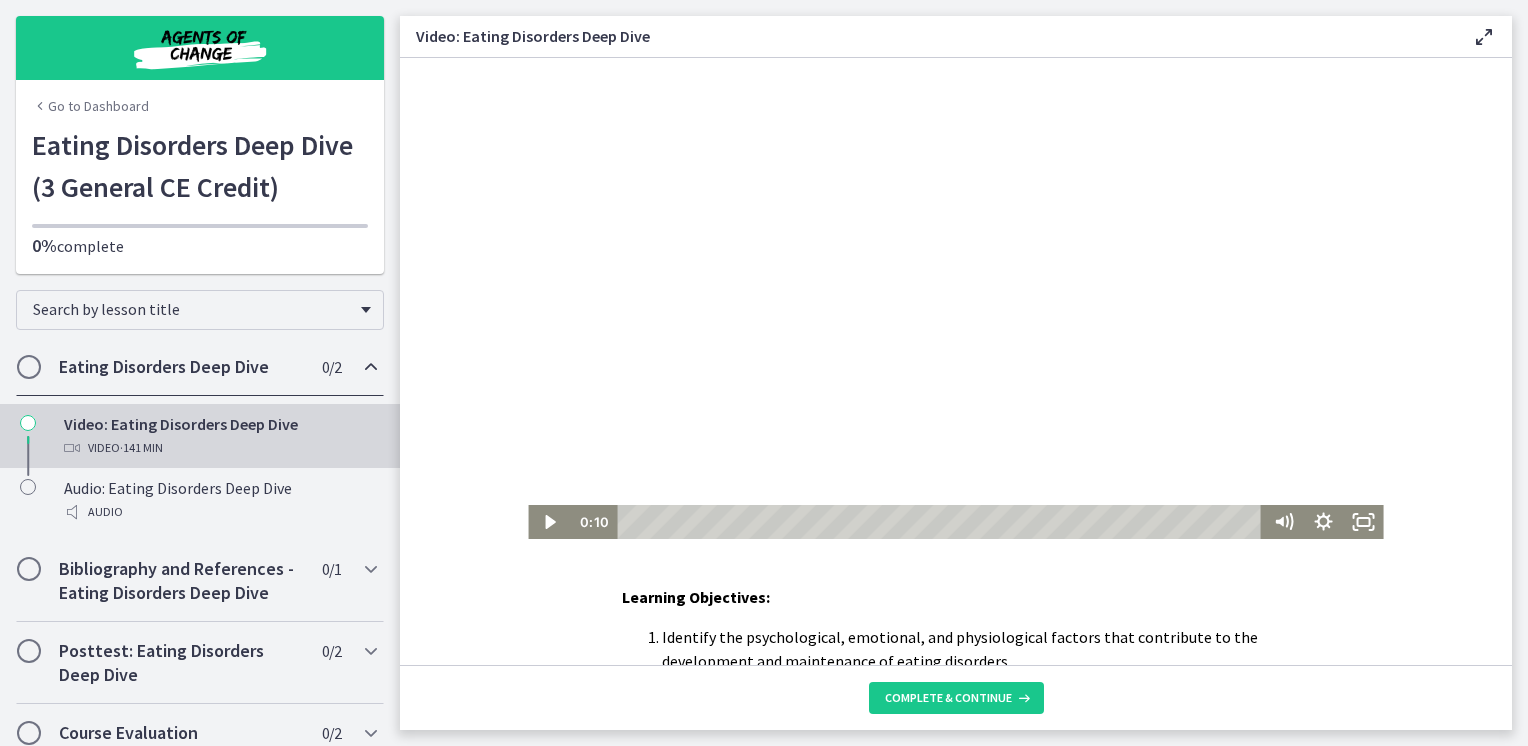 click on "Go to Dashboard" at bounding box center (90, 106) 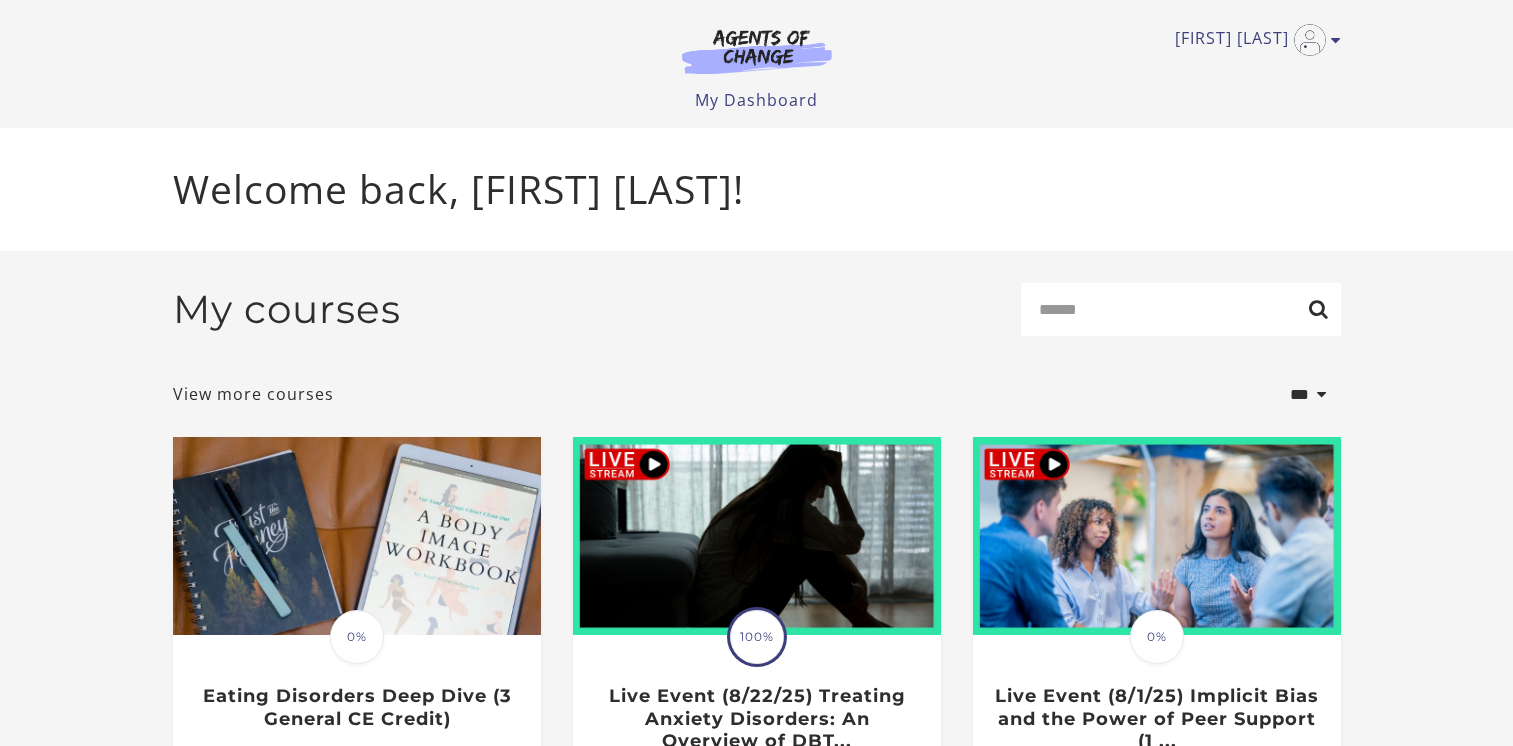 scroll, scrollTop: 0, scrollLeft: 0, axis: both 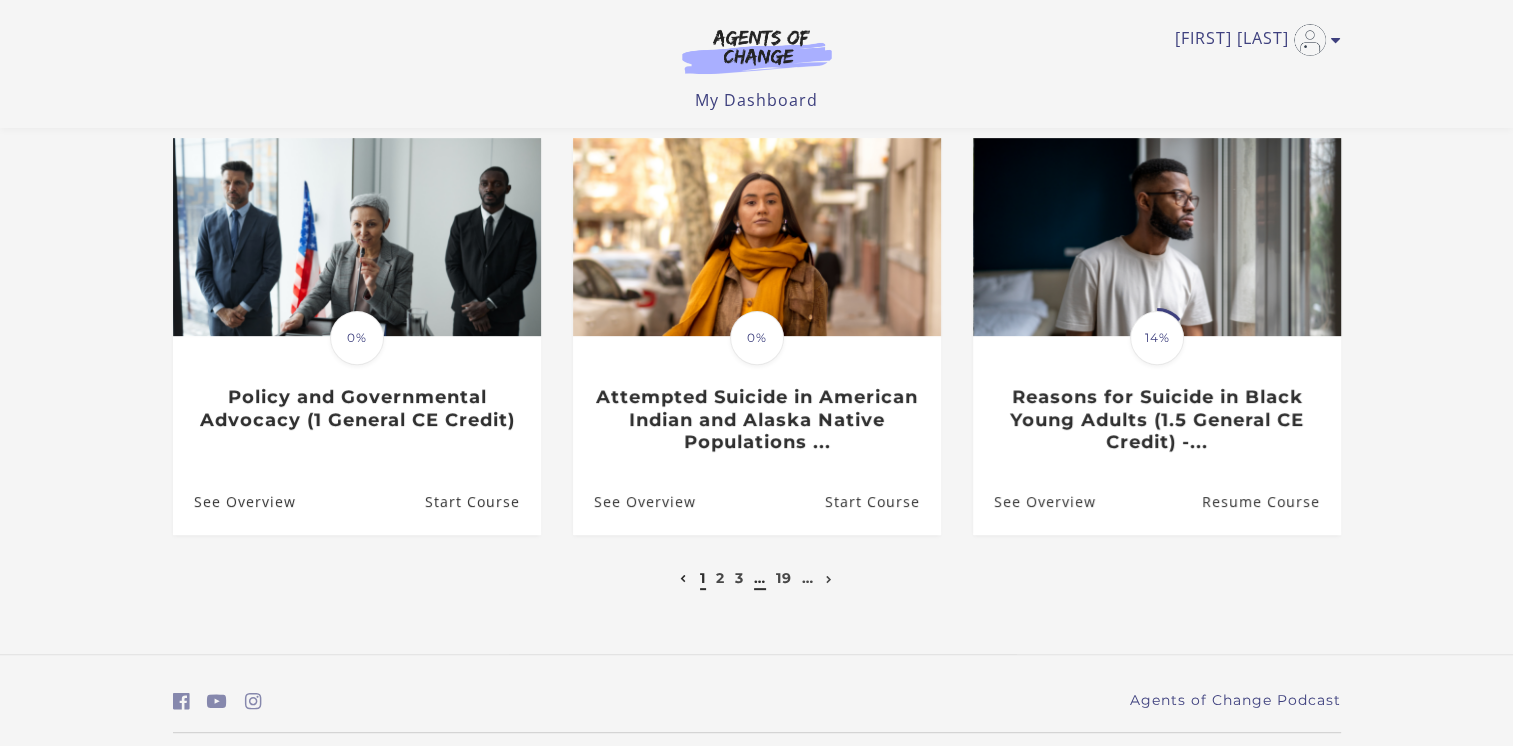 click on "…" at bounding box center [760, 578] 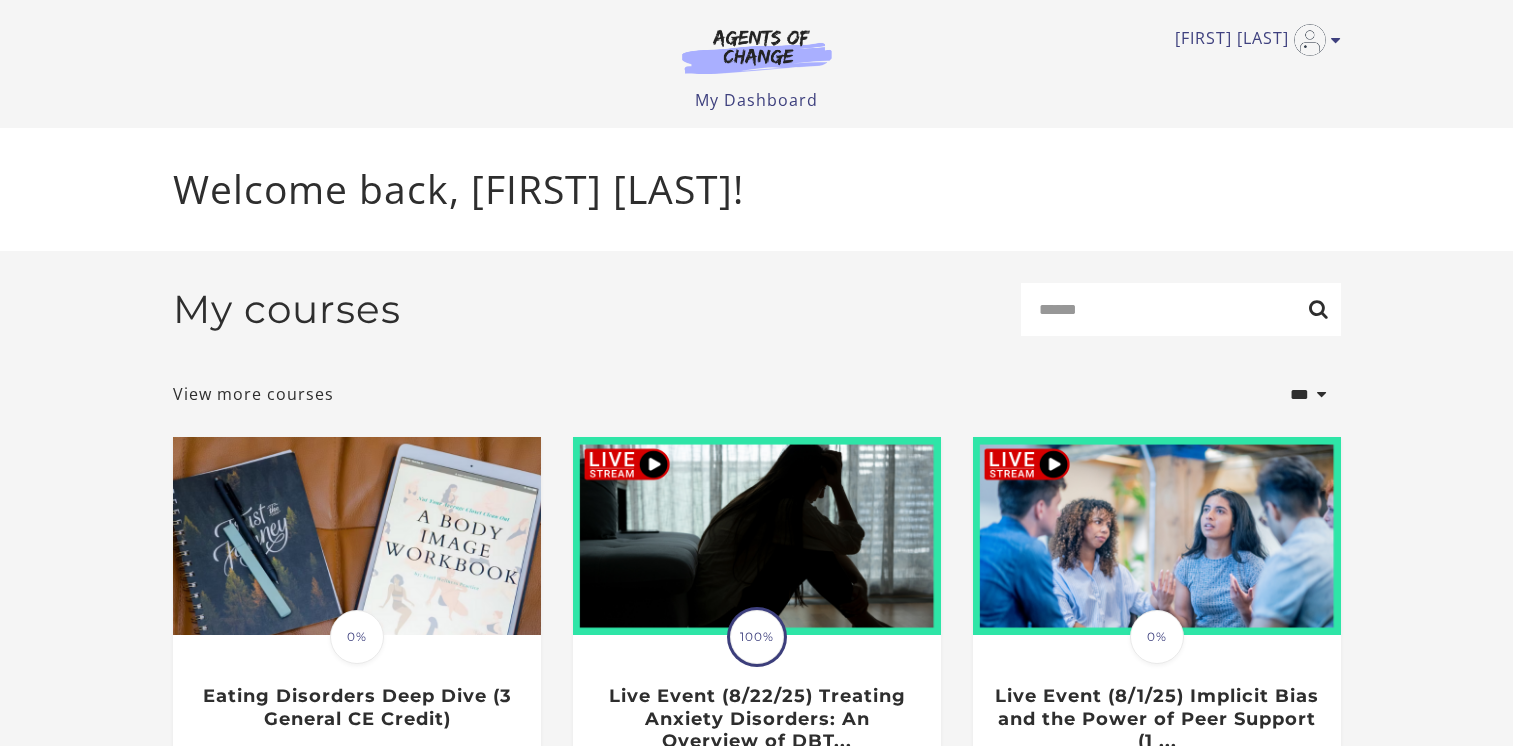 scroll, scrollTop: 0, scrollLeft: 0, axis: both 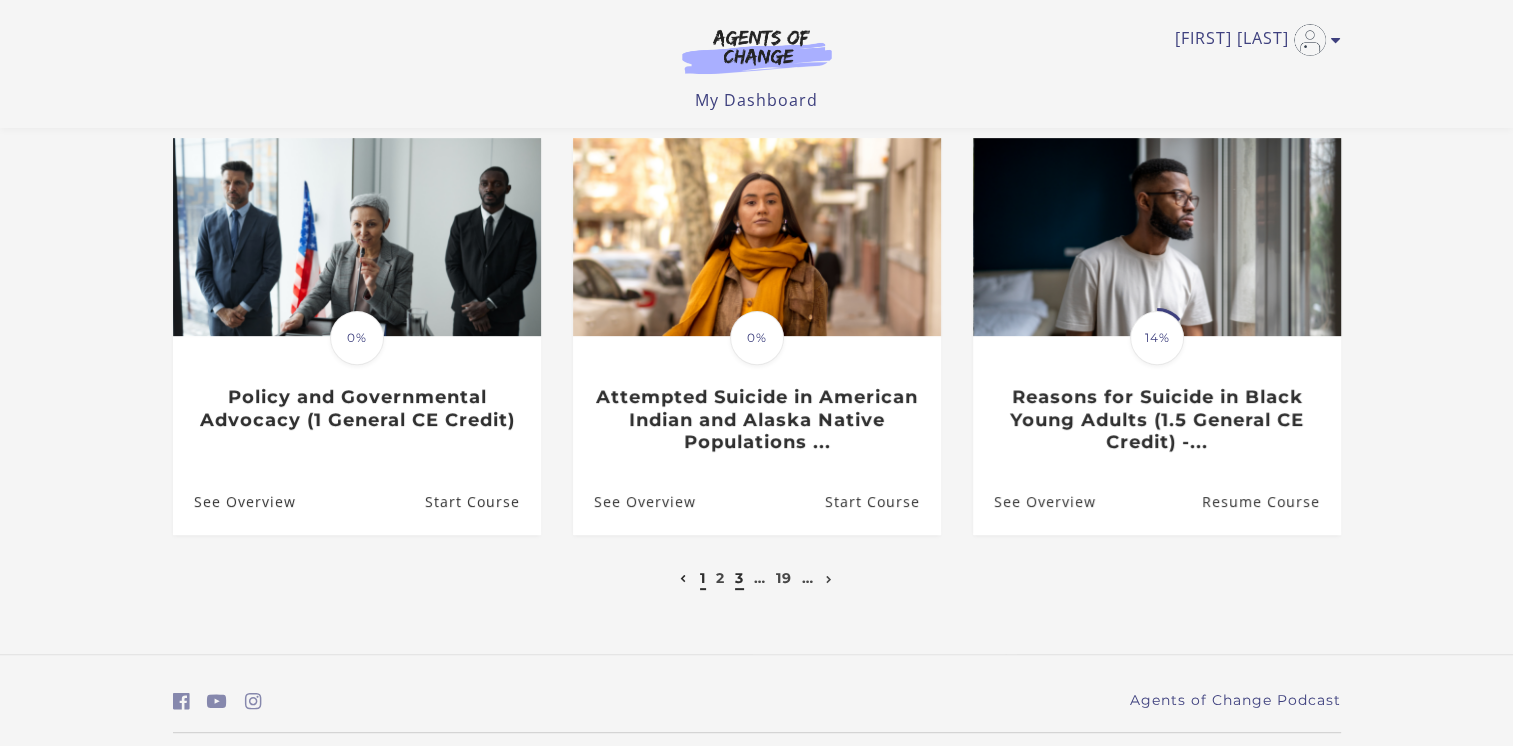 click on "3" at bounding box center [739, 578] 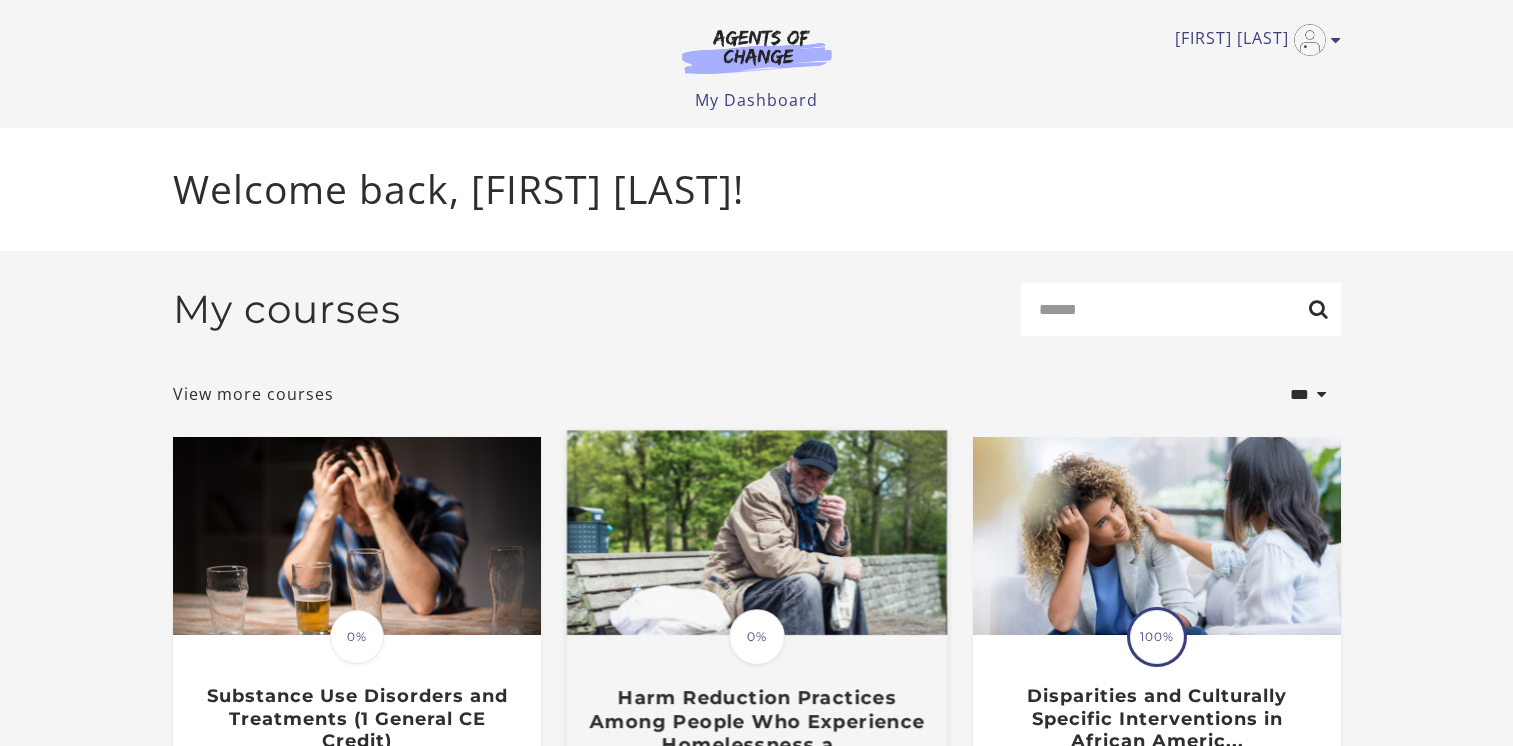 scroll, scrollTop: 0, scrollLeft: 0, axis: both 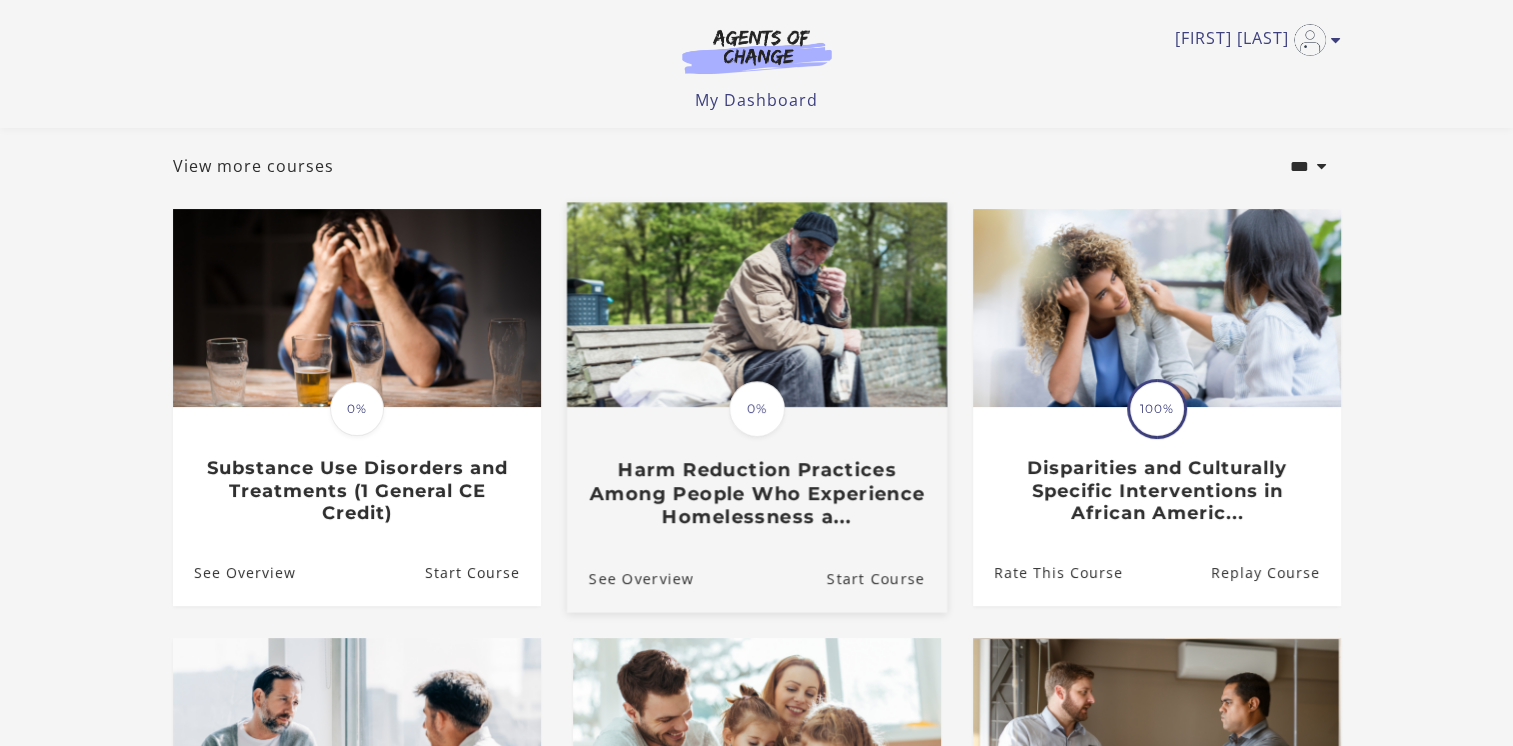 click on "Harm Reduction Practices Among People Who Experience Homelessness a..." at bounding box center [756, 494] 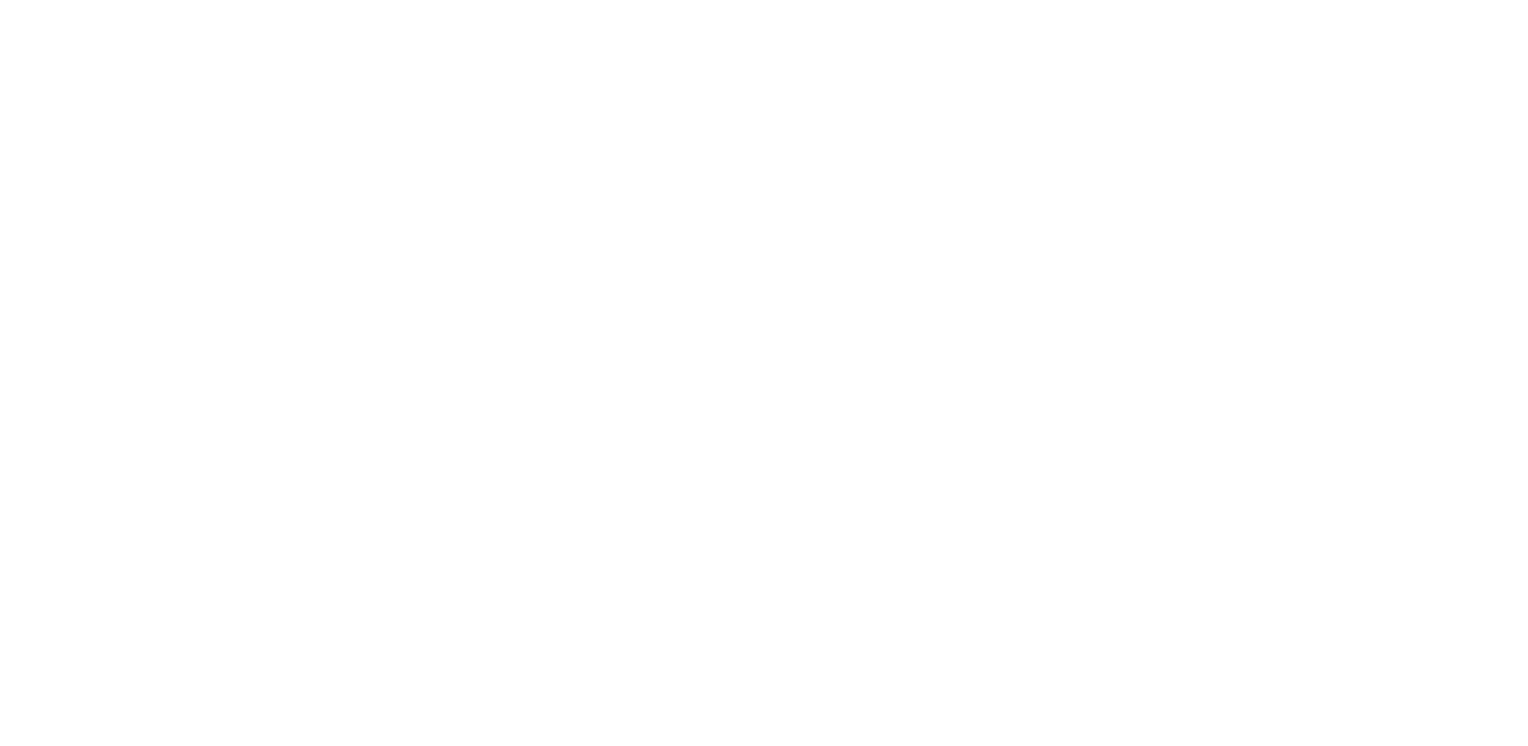 scroll, scrollTop: 0, scrollLeft: 0, axis: both 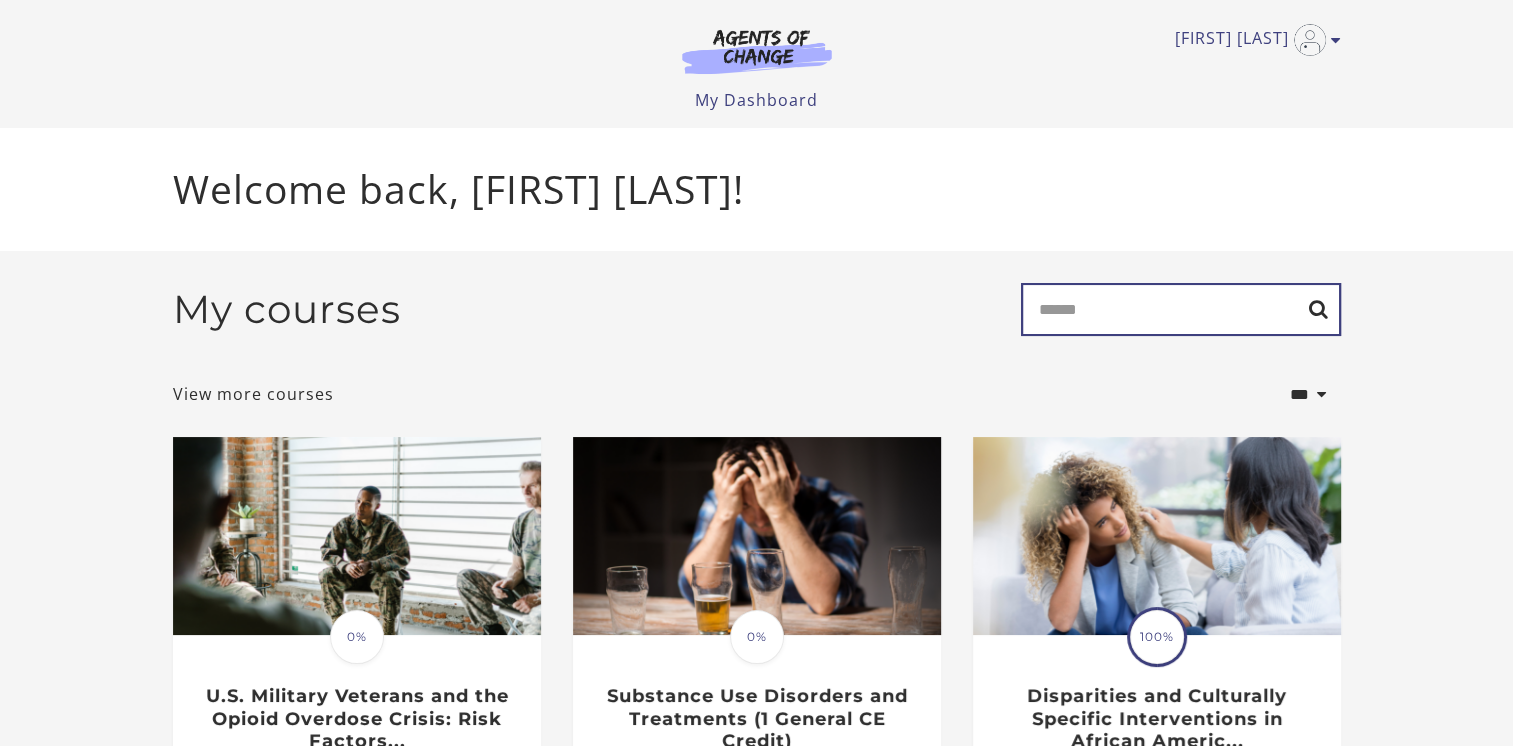 click on "Search" at bounding box center (1181, 309) 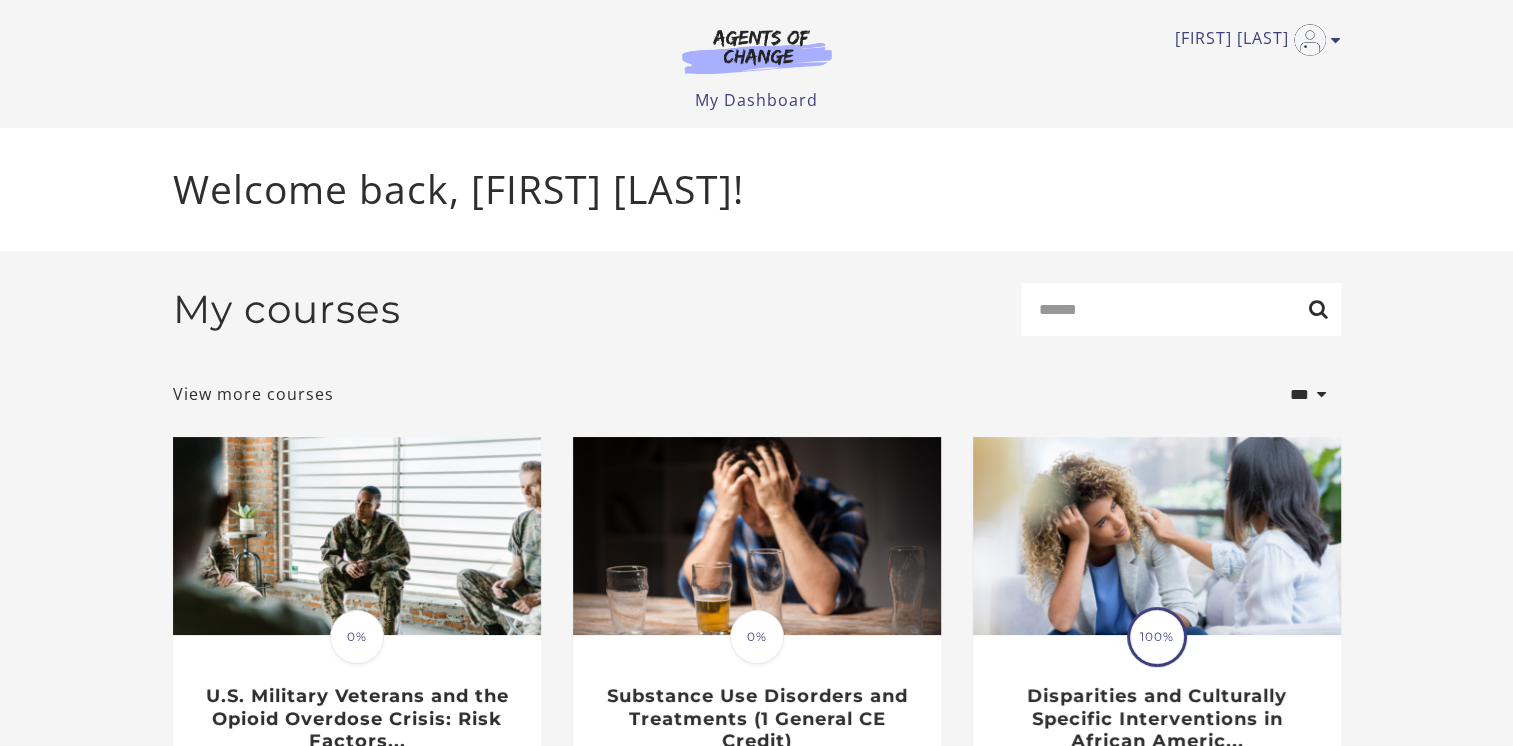 click on "**********" at bounding box center [756, 817] 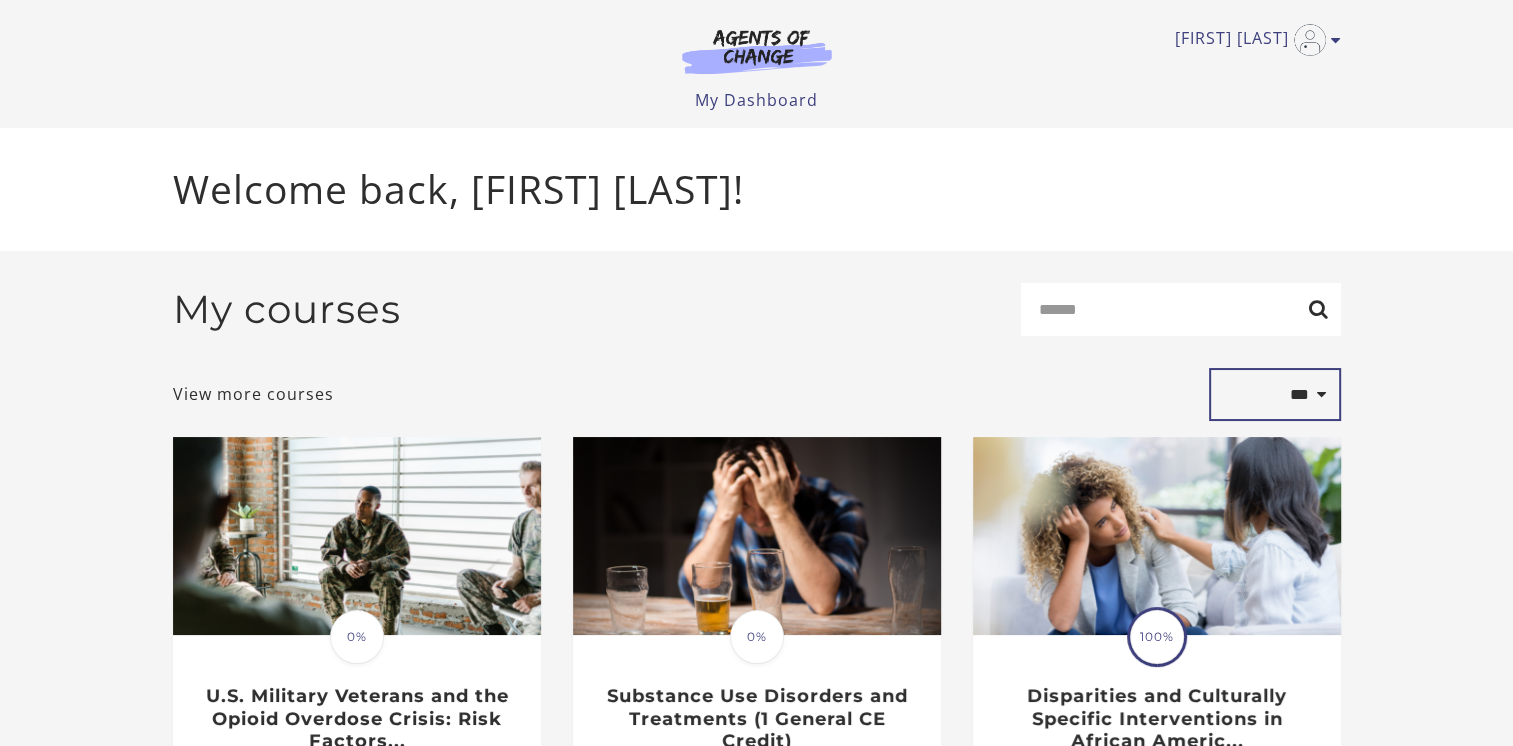 click on "**********" at bounding box center [1275, 395] 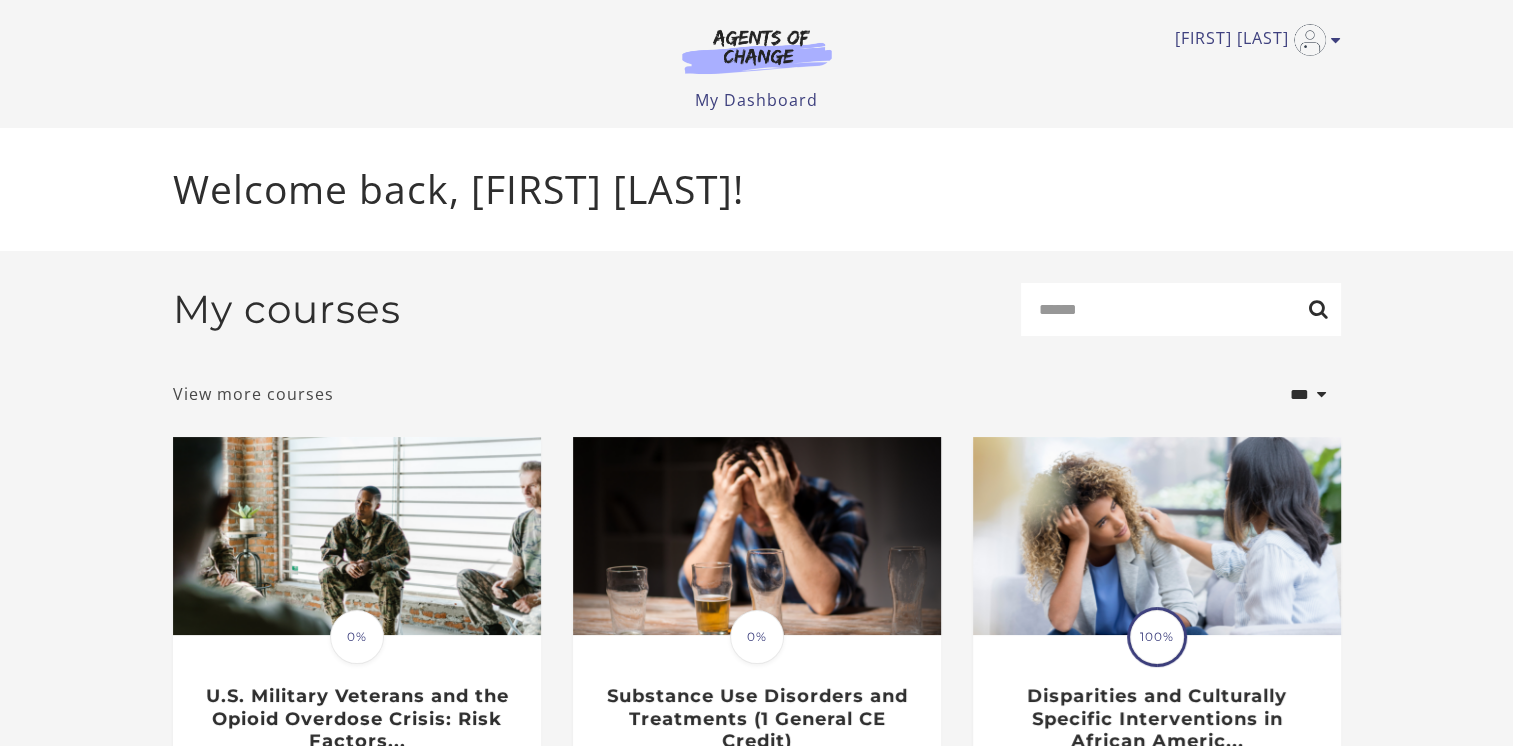 click on "View more courses" at bounding box center [253, 394] 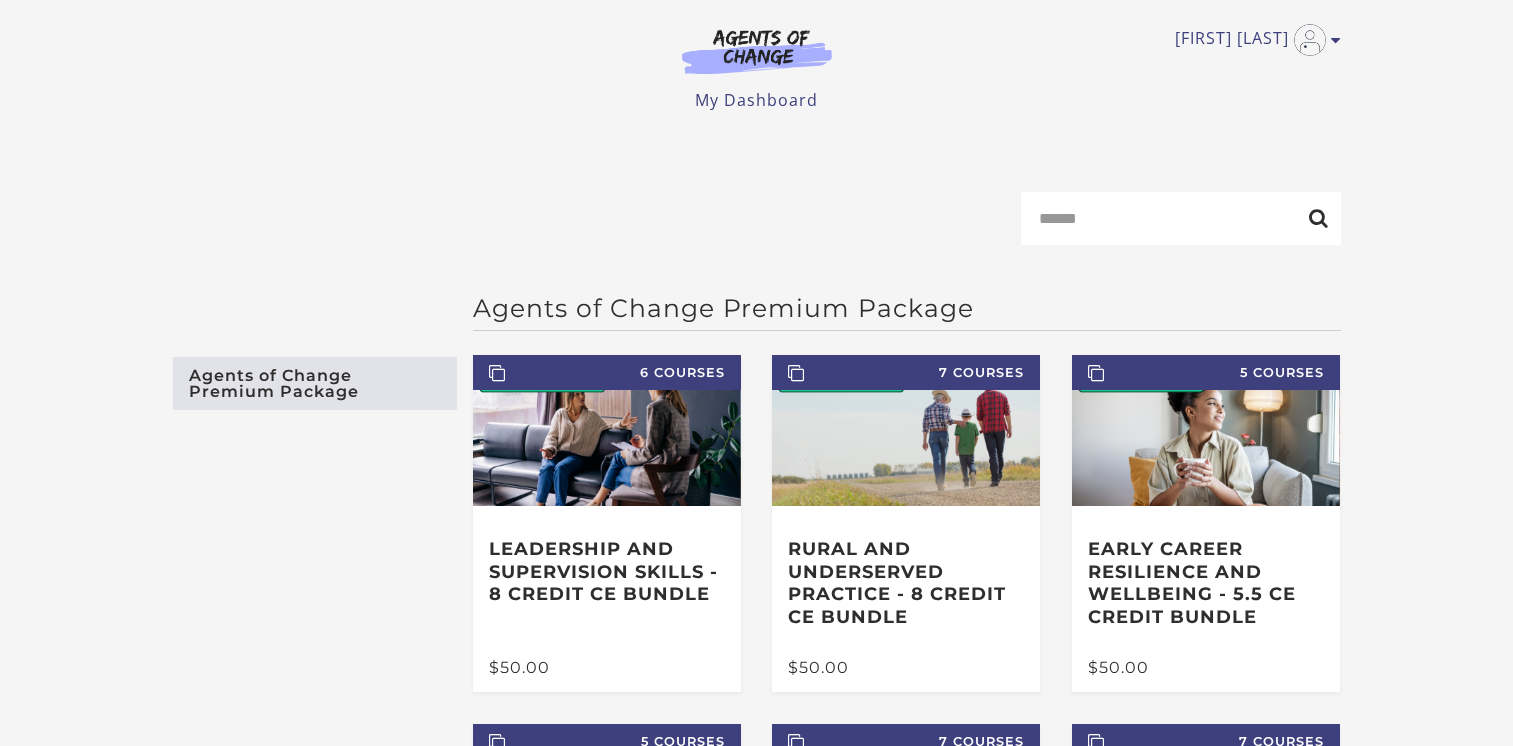 scroll, scrollTop: 0, scrollLeft: 0, axis: both 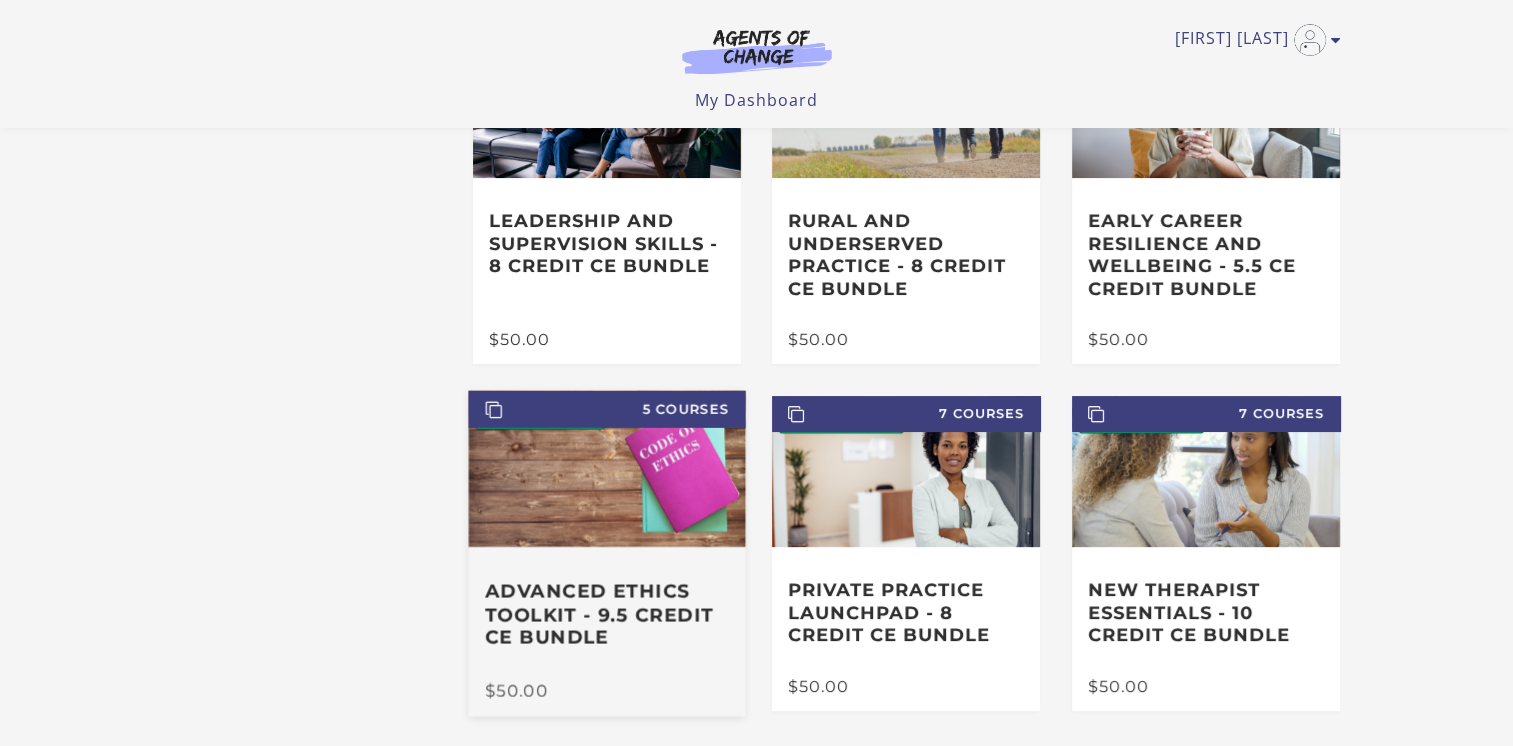 click at bounding box center [606, 469] 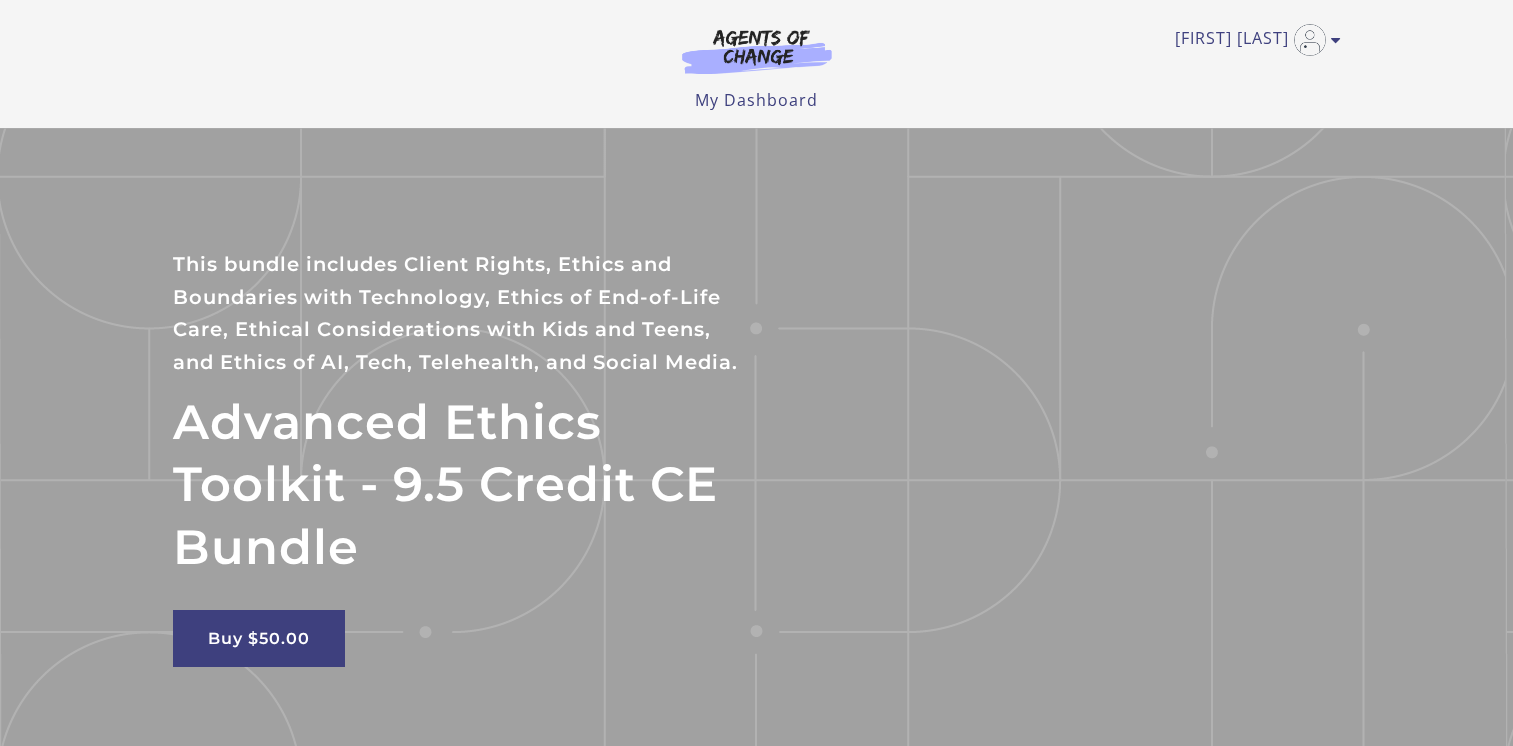 scroll, scrollTop: 0, scrollLeft: 0, axis: both 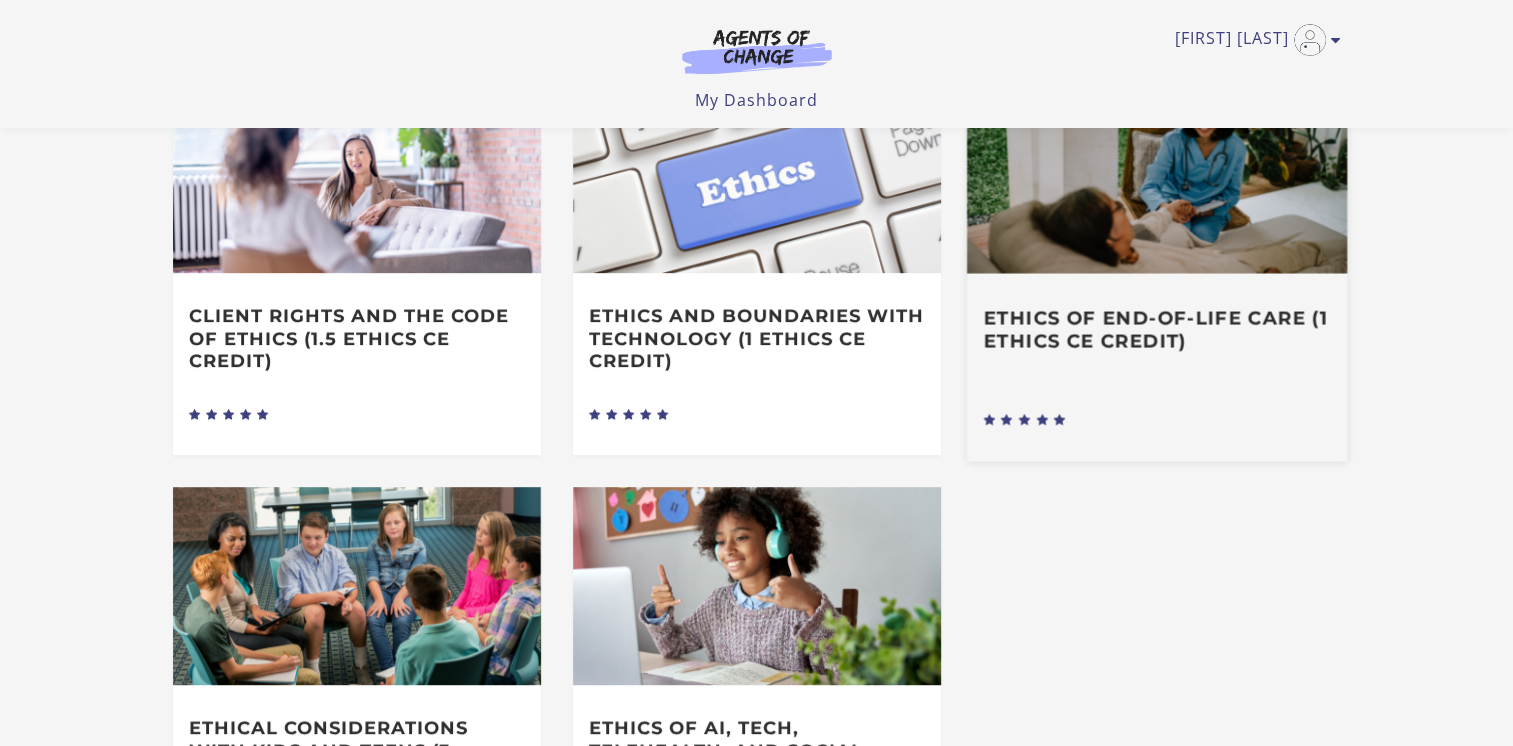 click on "Ethics of End-of-Life Care (1 Ethics CE Credit)" at bounding box center (1156, 341) 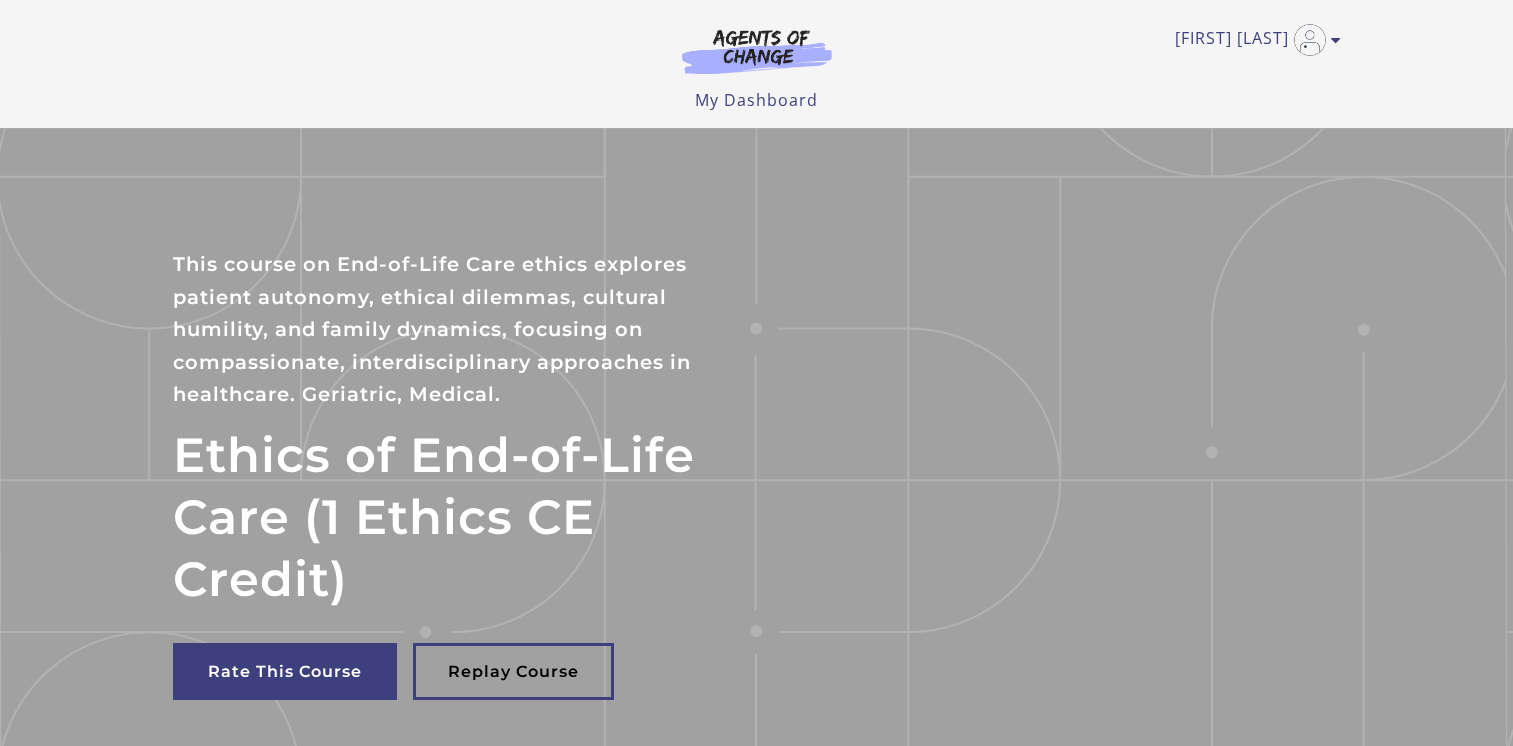 scroll, scrollTop: 0, scrollLeft: 0, axis: both 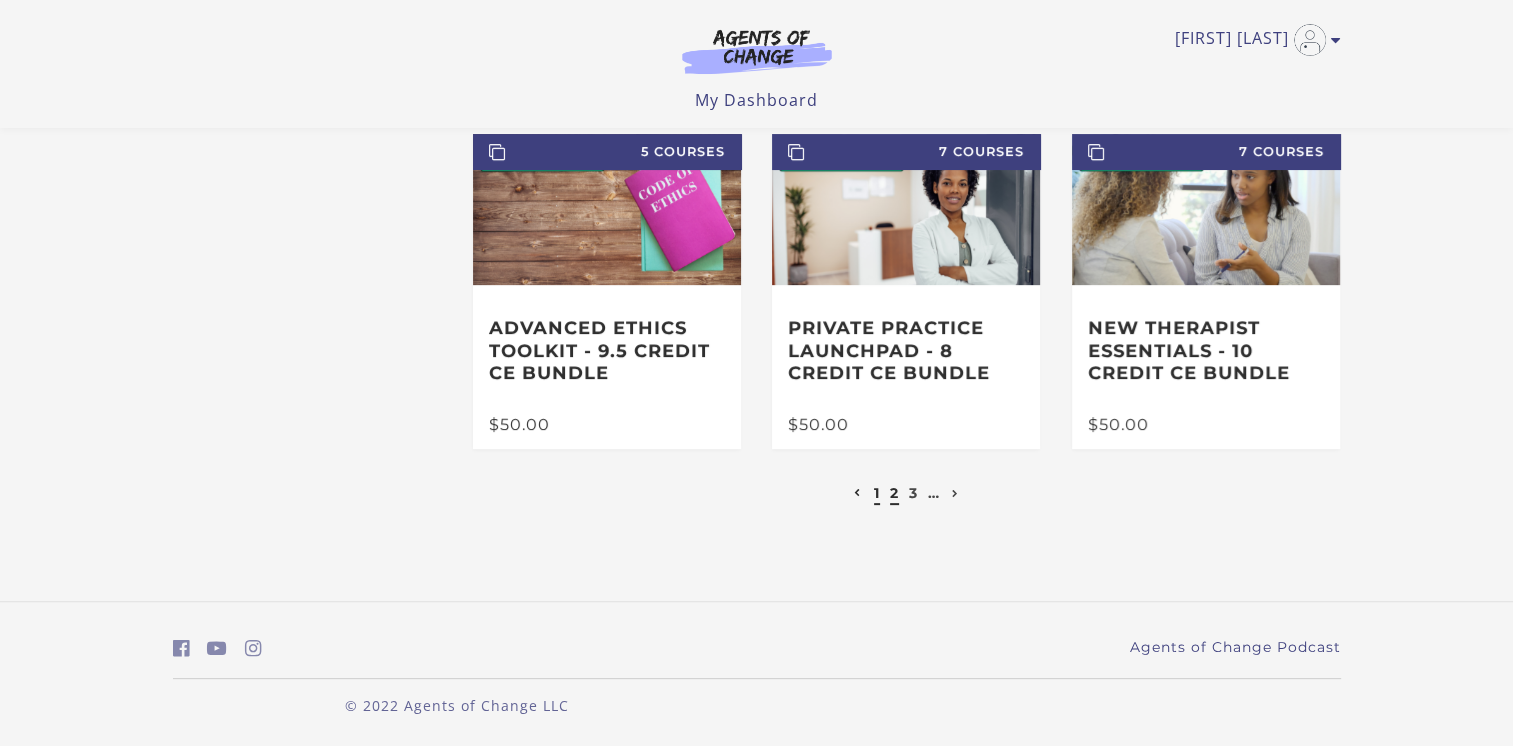 click on "2" at bounding box center (894, 493) 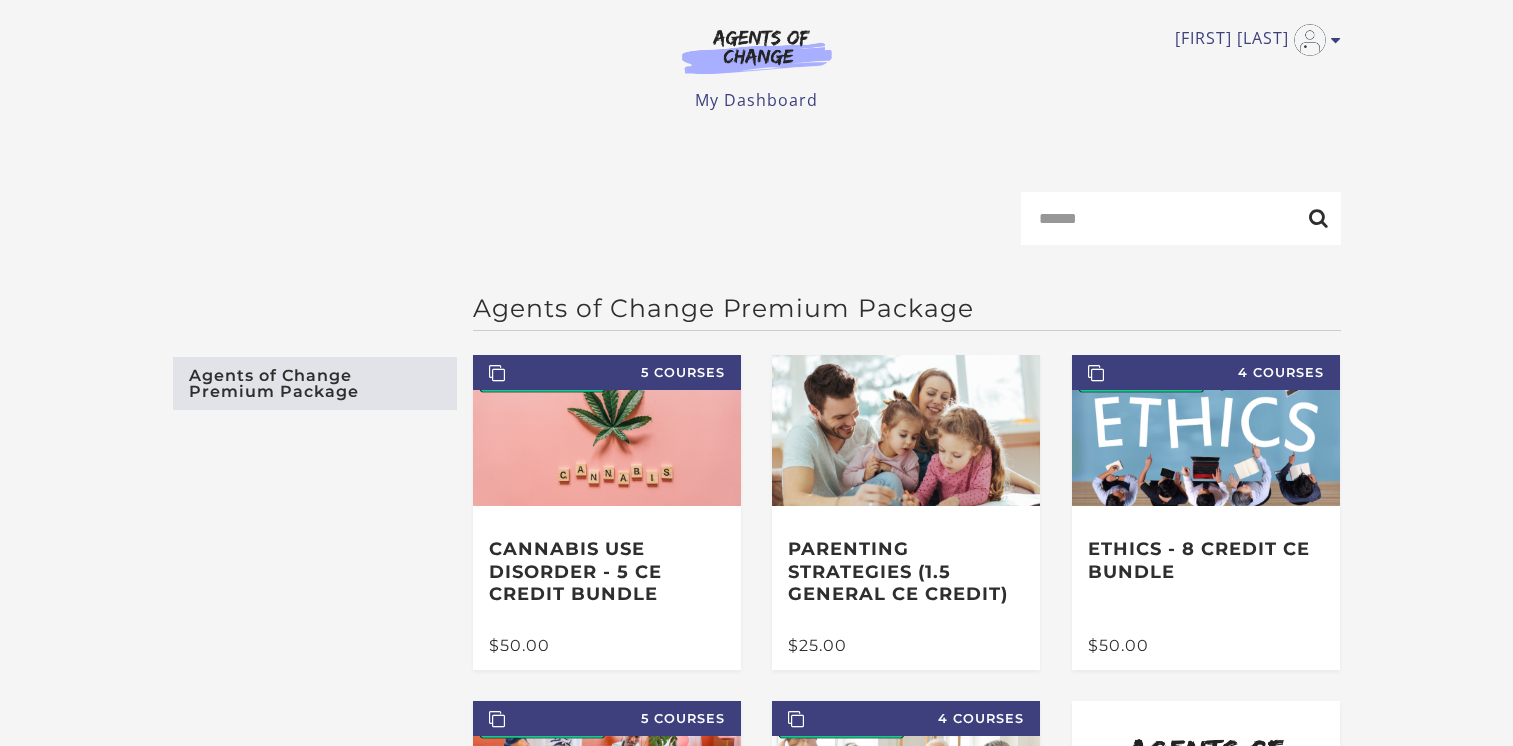 scroll, scrollTop: 0, scrollLeft: 0, axis: both 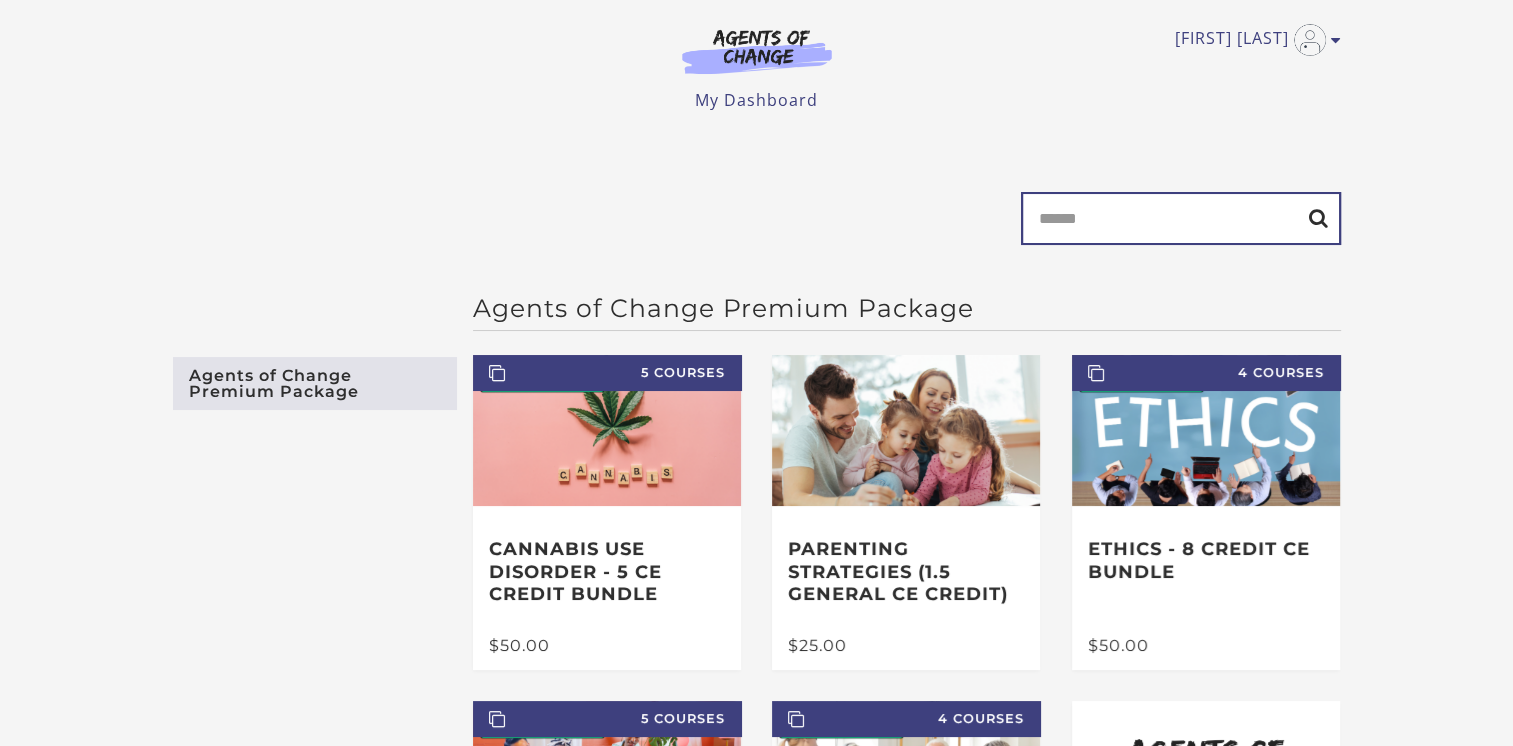 click on "Search" at bounding box center (1181, 218) 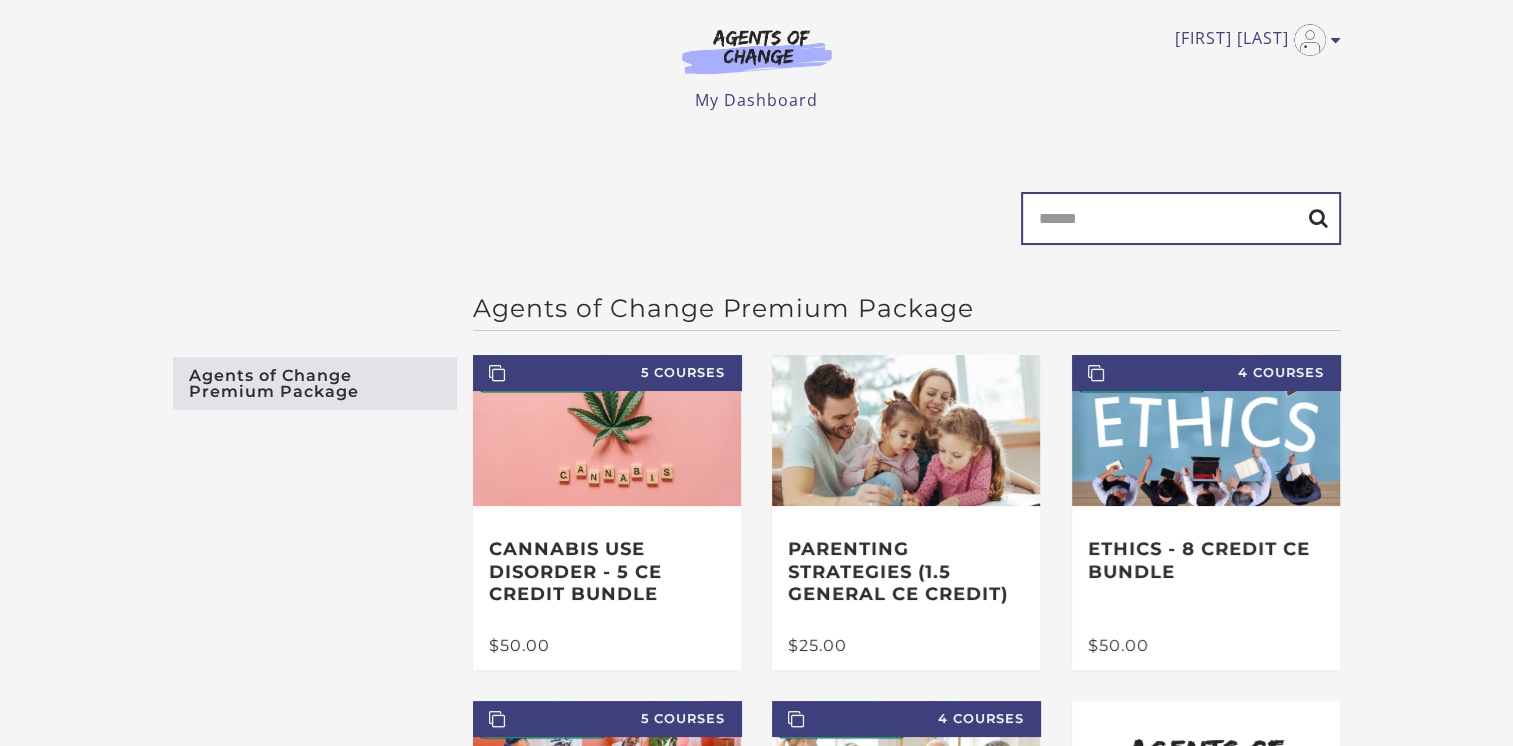 type on "******" 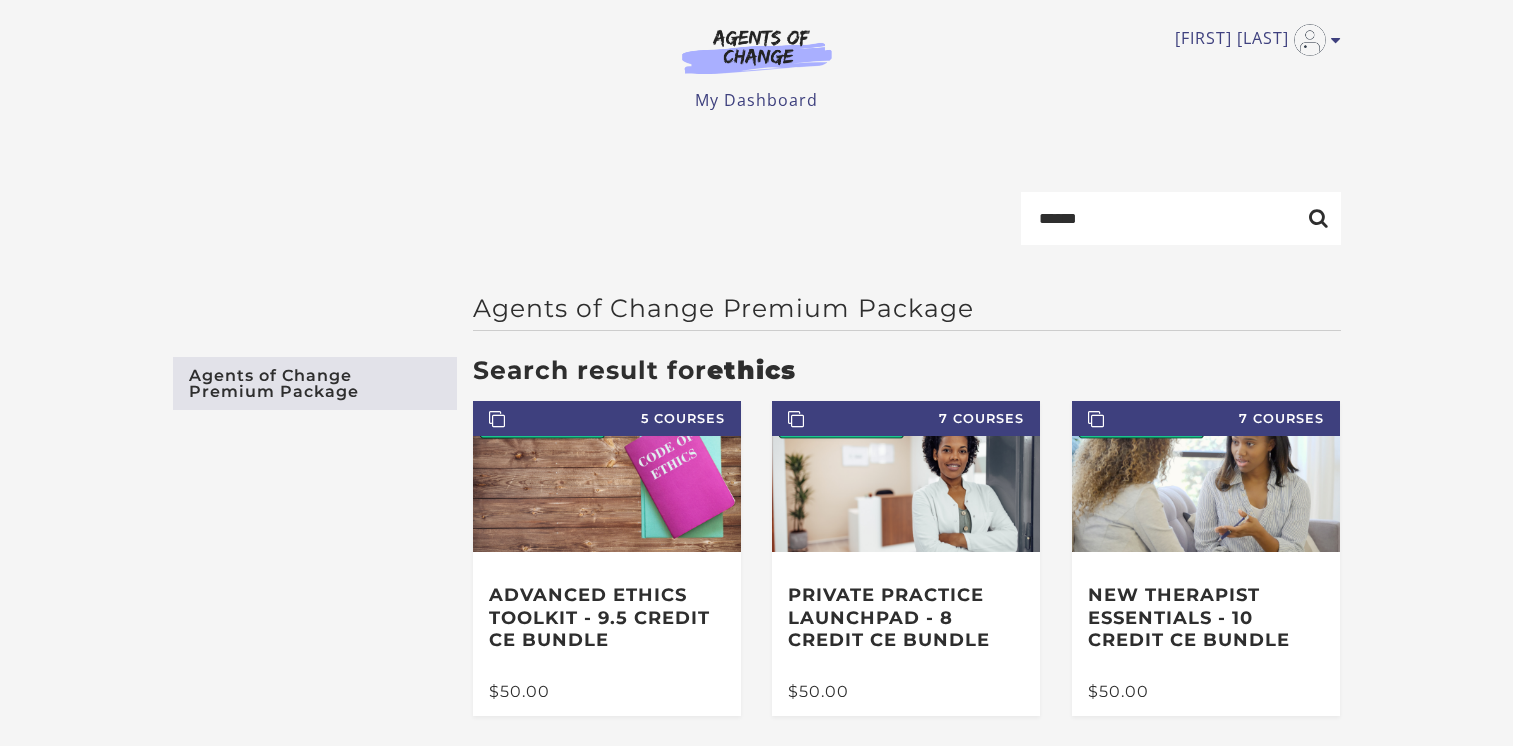 scroll, scrollTop: 0, scrollLeft: 0, axis: both 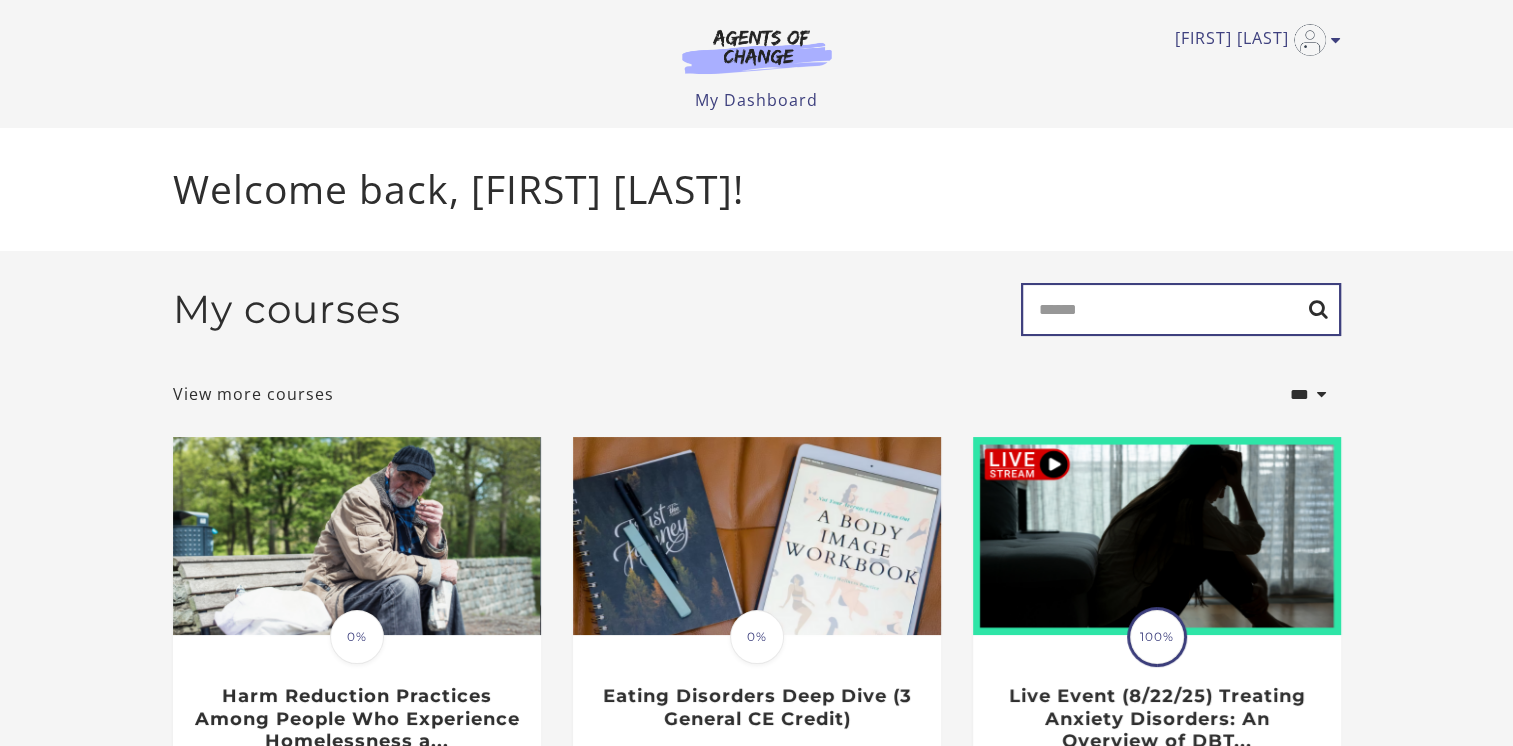 click on "Search" at bounding box center [1181, 309] 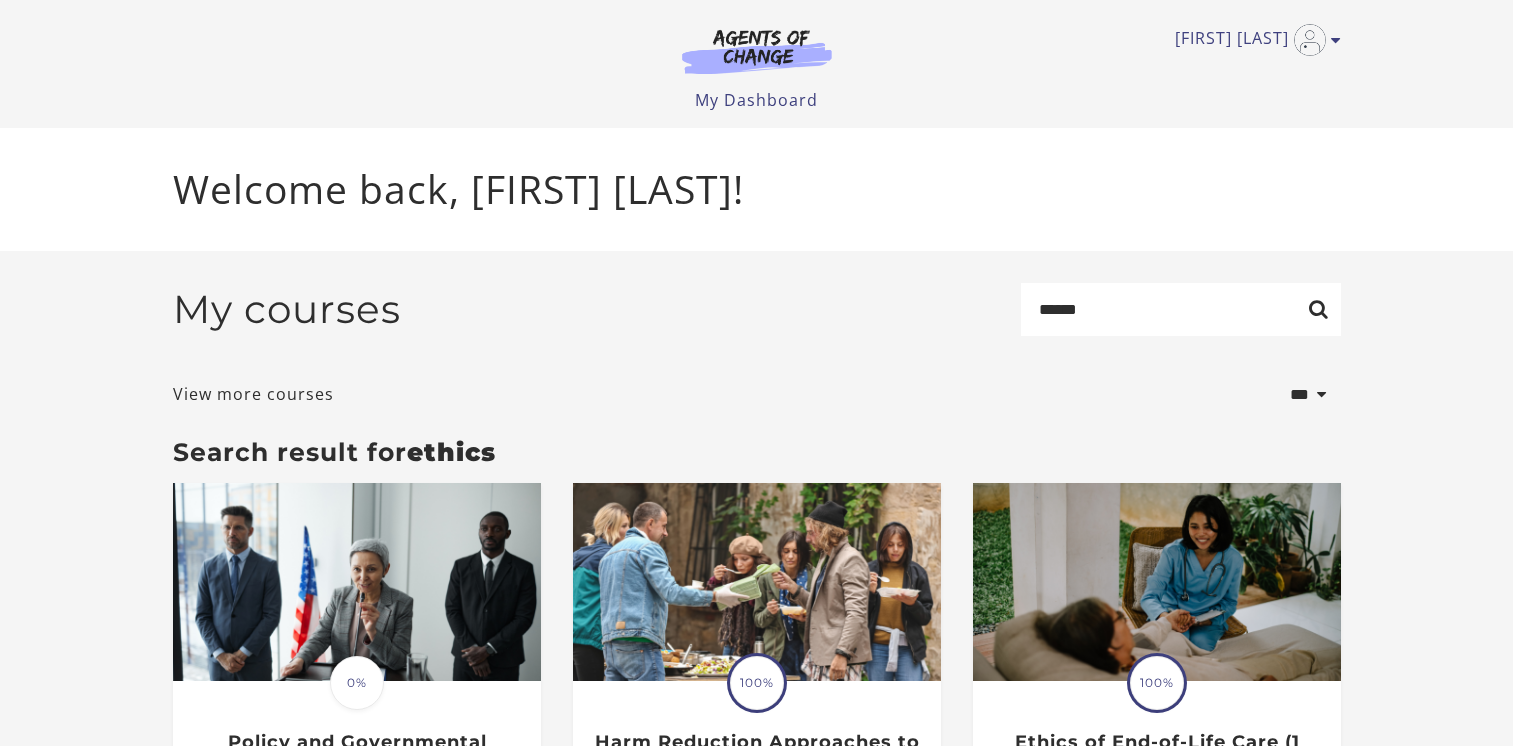 scroll, scrollTop: 0, scrollLeft: 0, axis: both 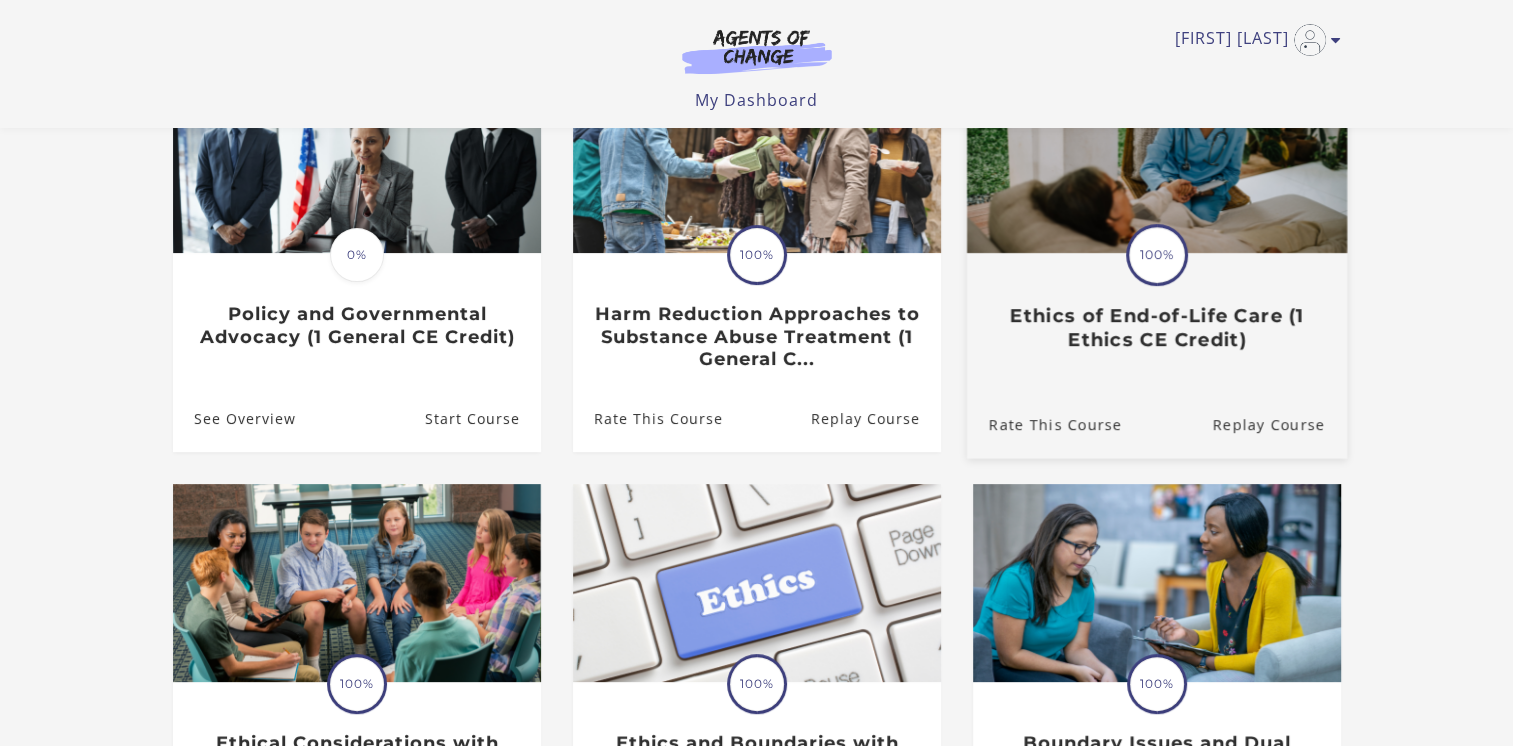 click on "Ethics of End-of-Life Care (1 Ethics CE Credit)" at bounding box center [1156, 328] 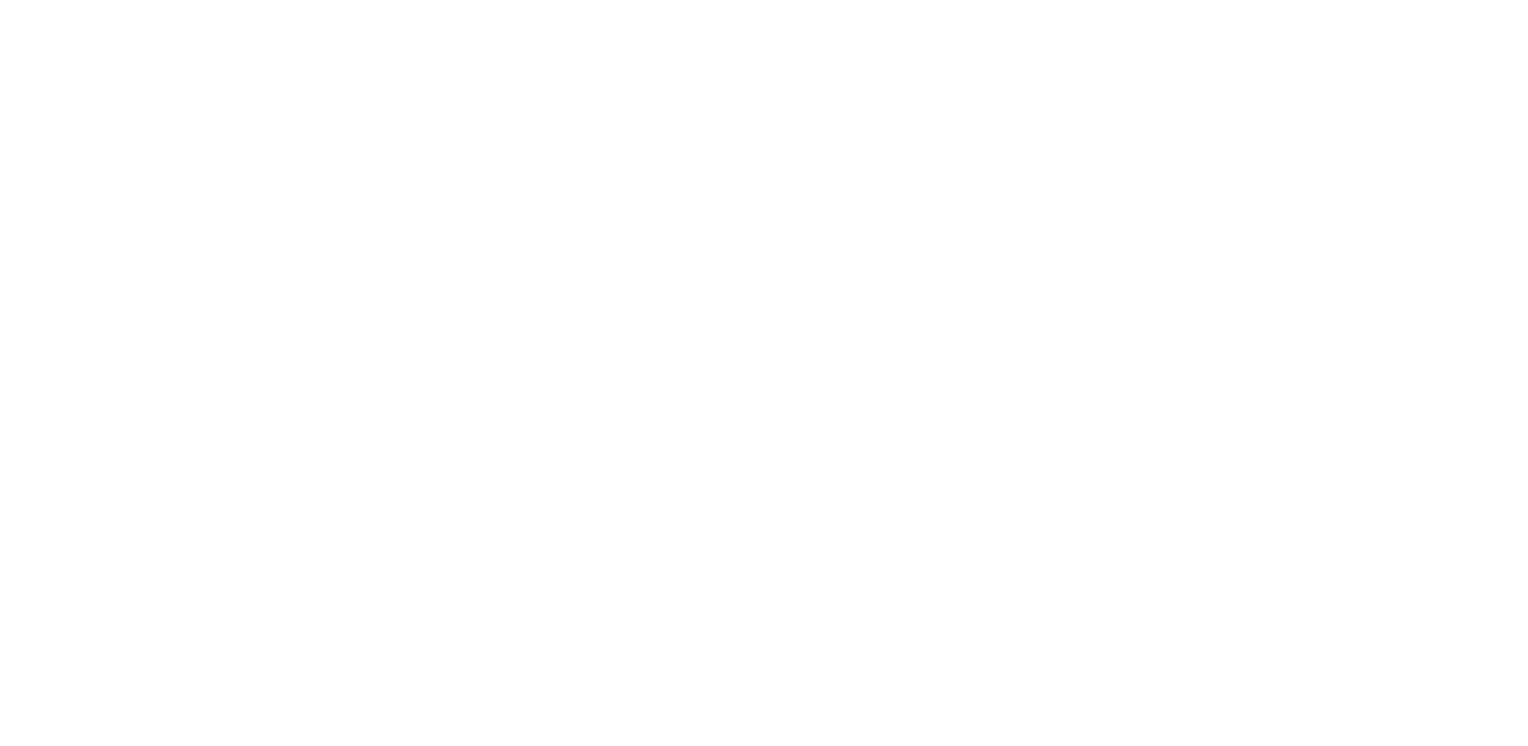 scroll, scrollTop: 0, scrollLeft: 0, axis: both 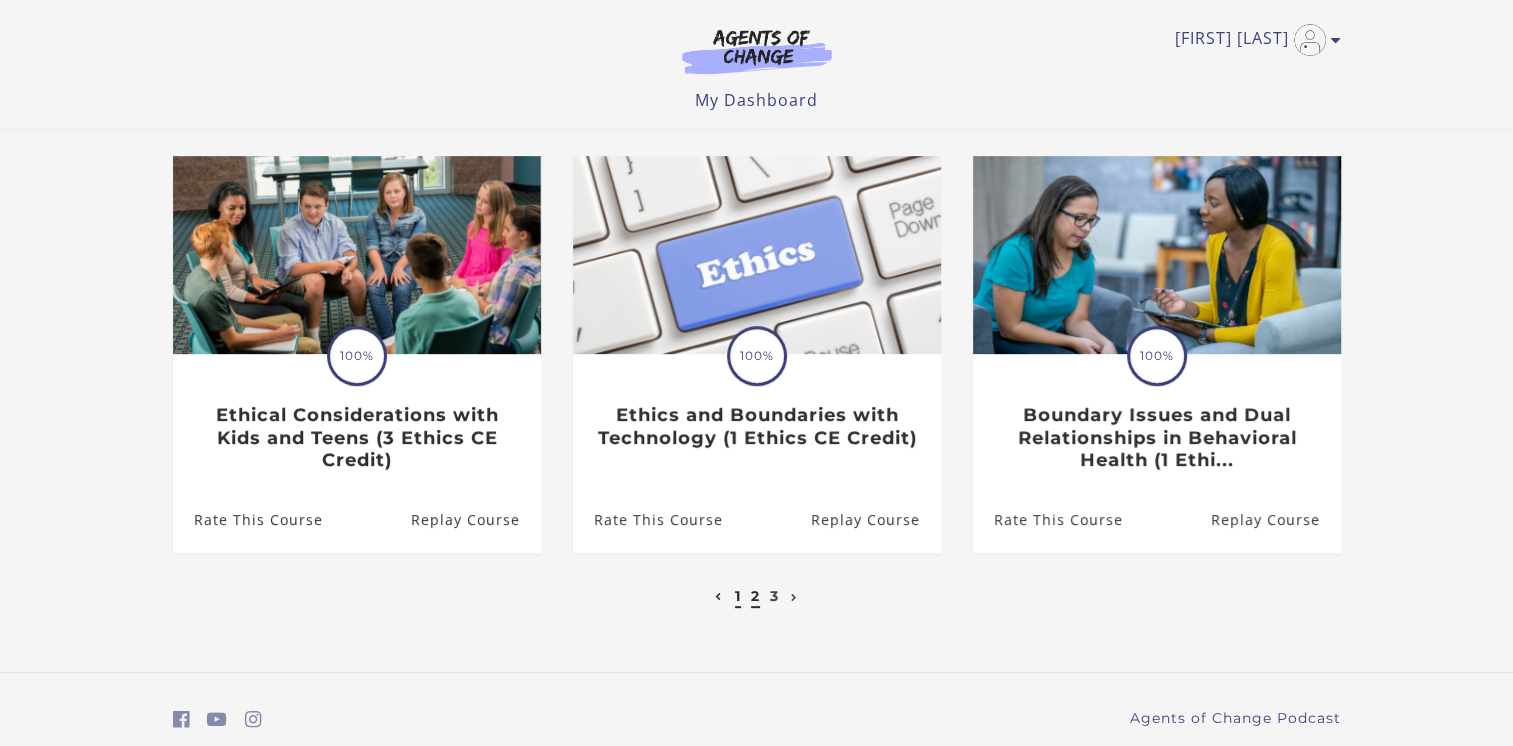 click on "2" at bounding box center [755, 596] 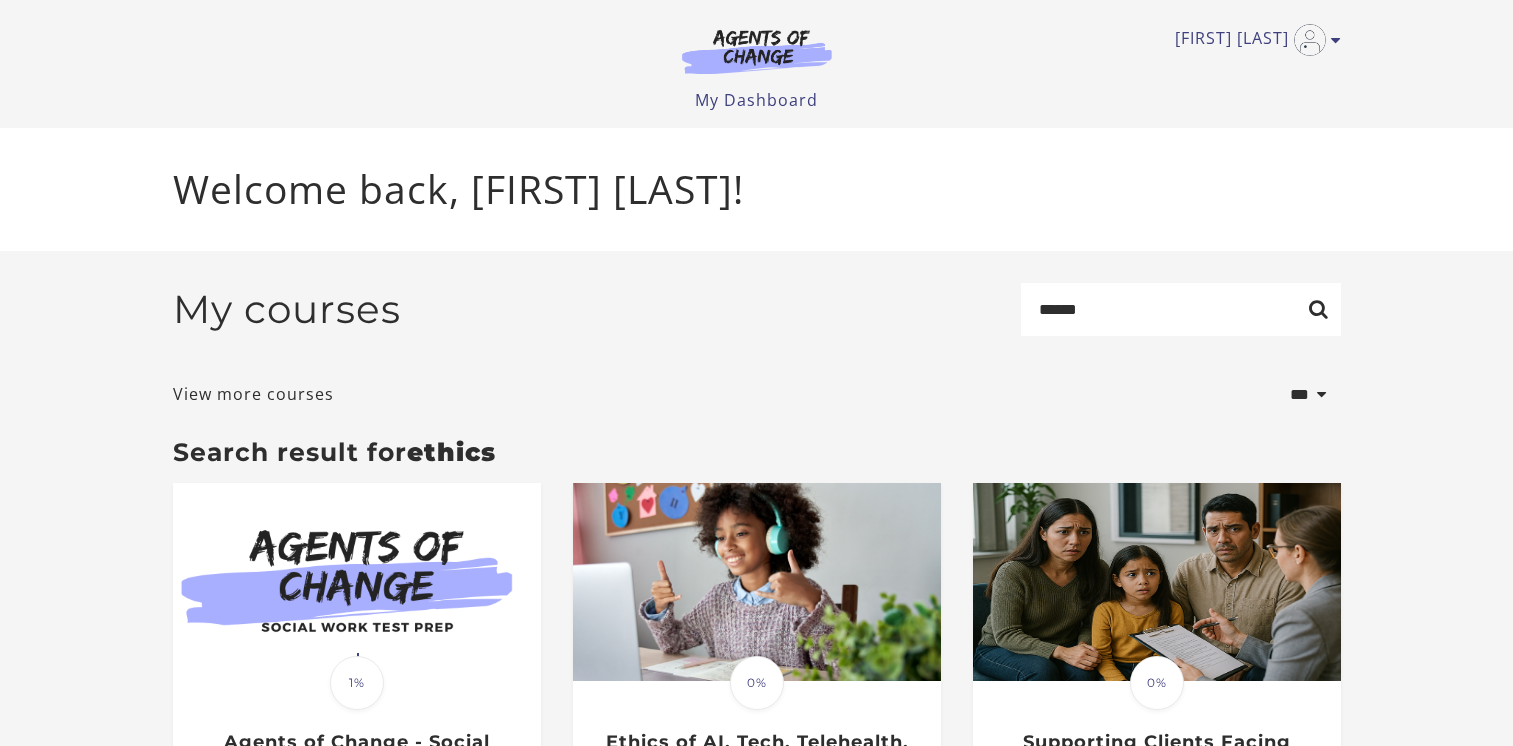 scroll, scrollTop: 0, scrollLeft: 0, axis: both 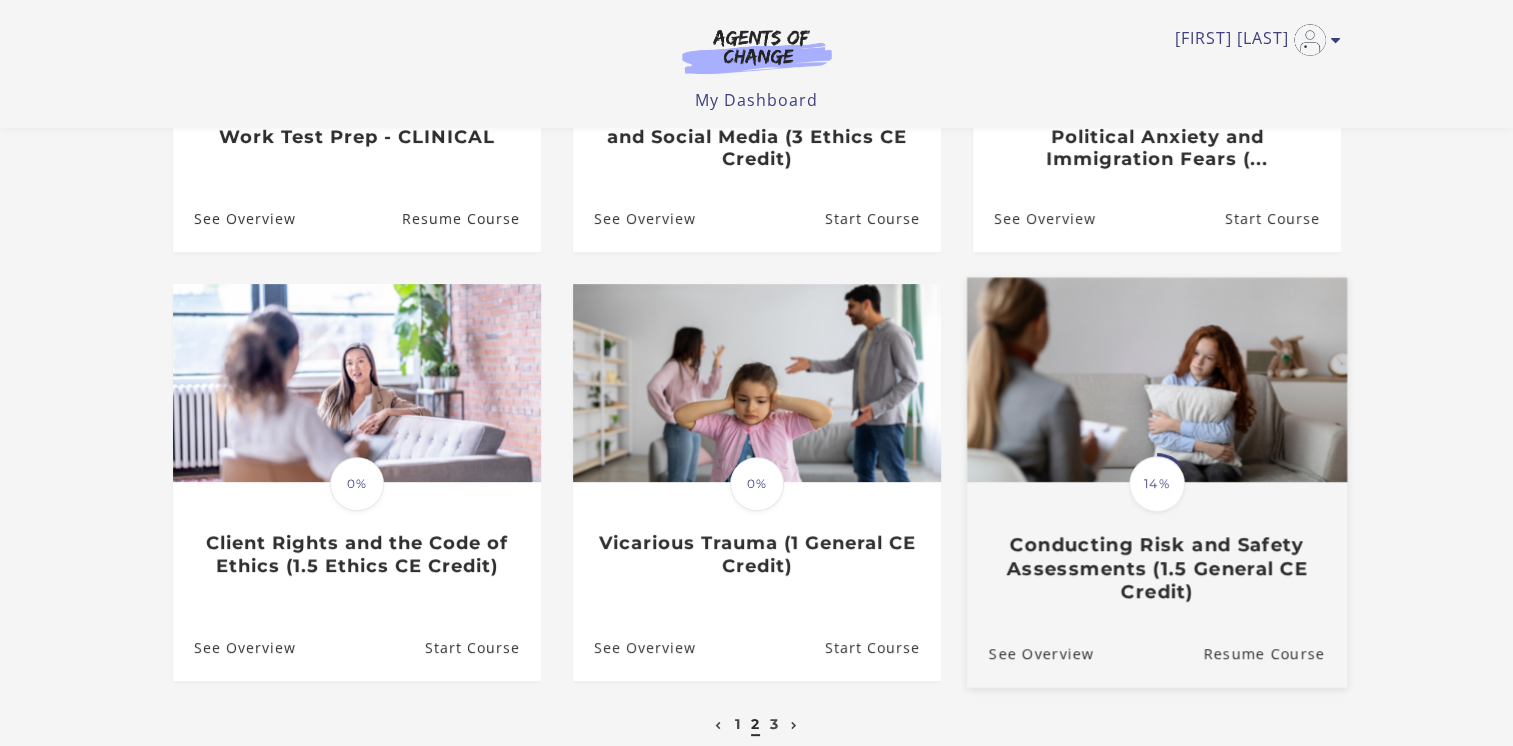 click at bounding box center (1156, 379) 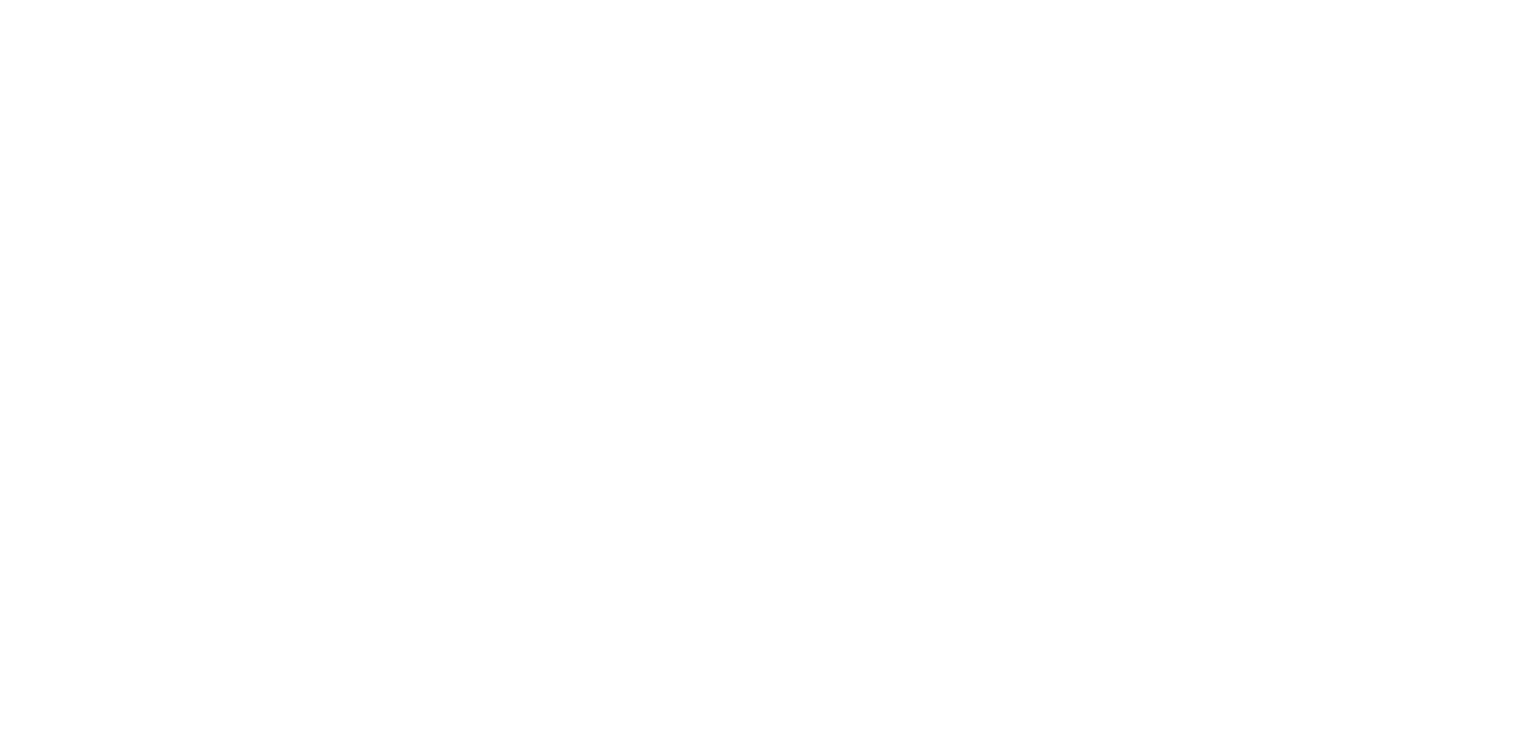 scroll, scrollTop: 0, scrollLeft: 0, axis: both 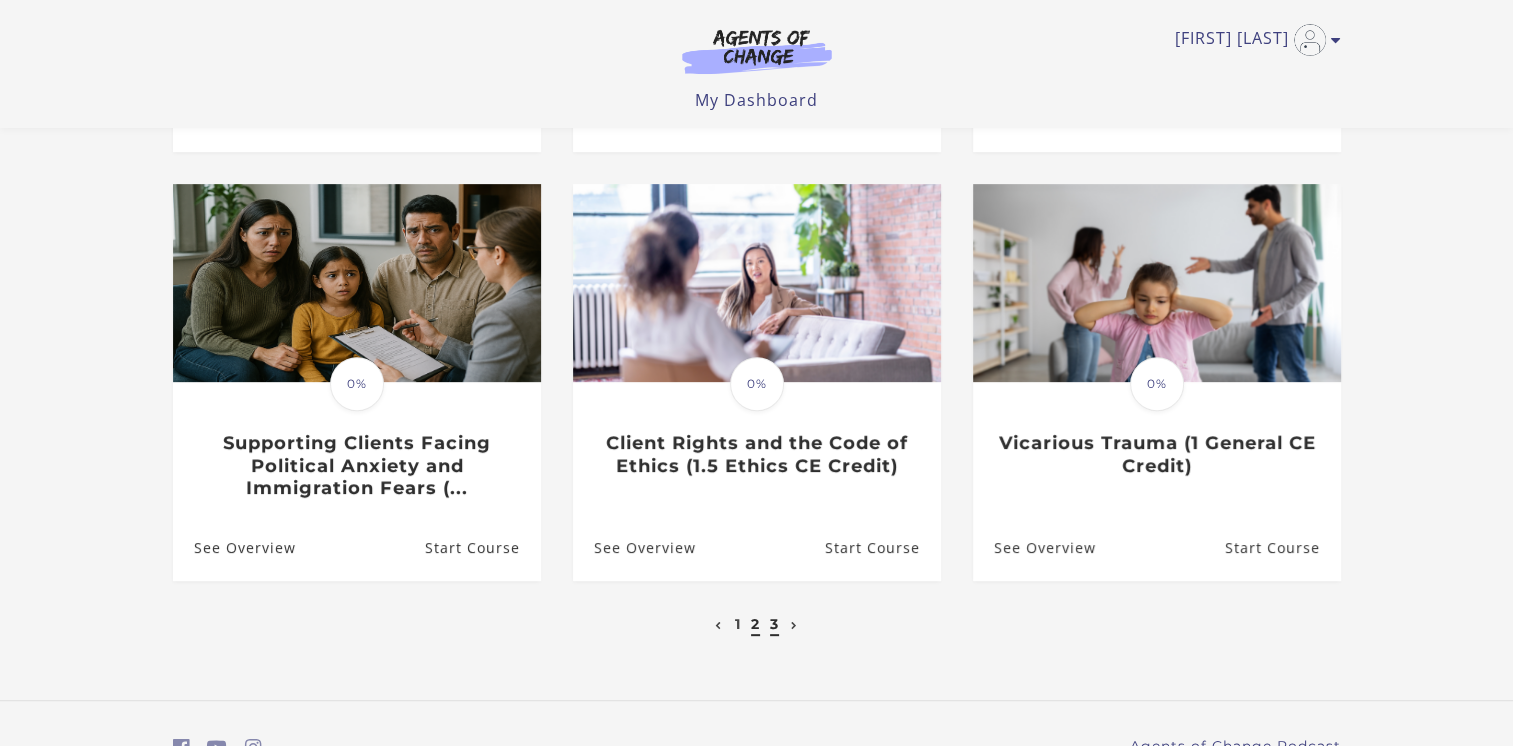 click on "3" at bounding box center (774, 624) 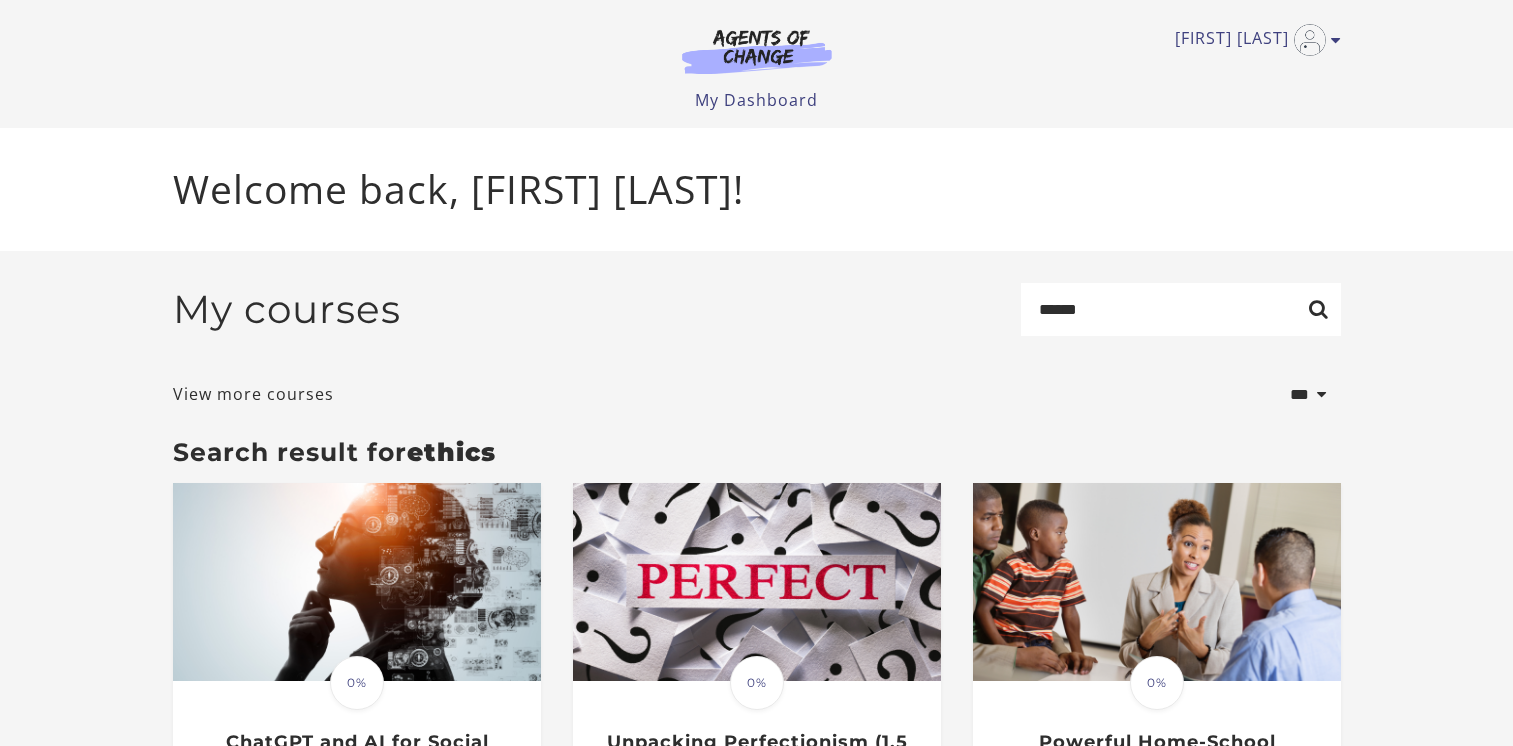 scroll, scrollTop: 0, scrollLeft: 0, axis: both 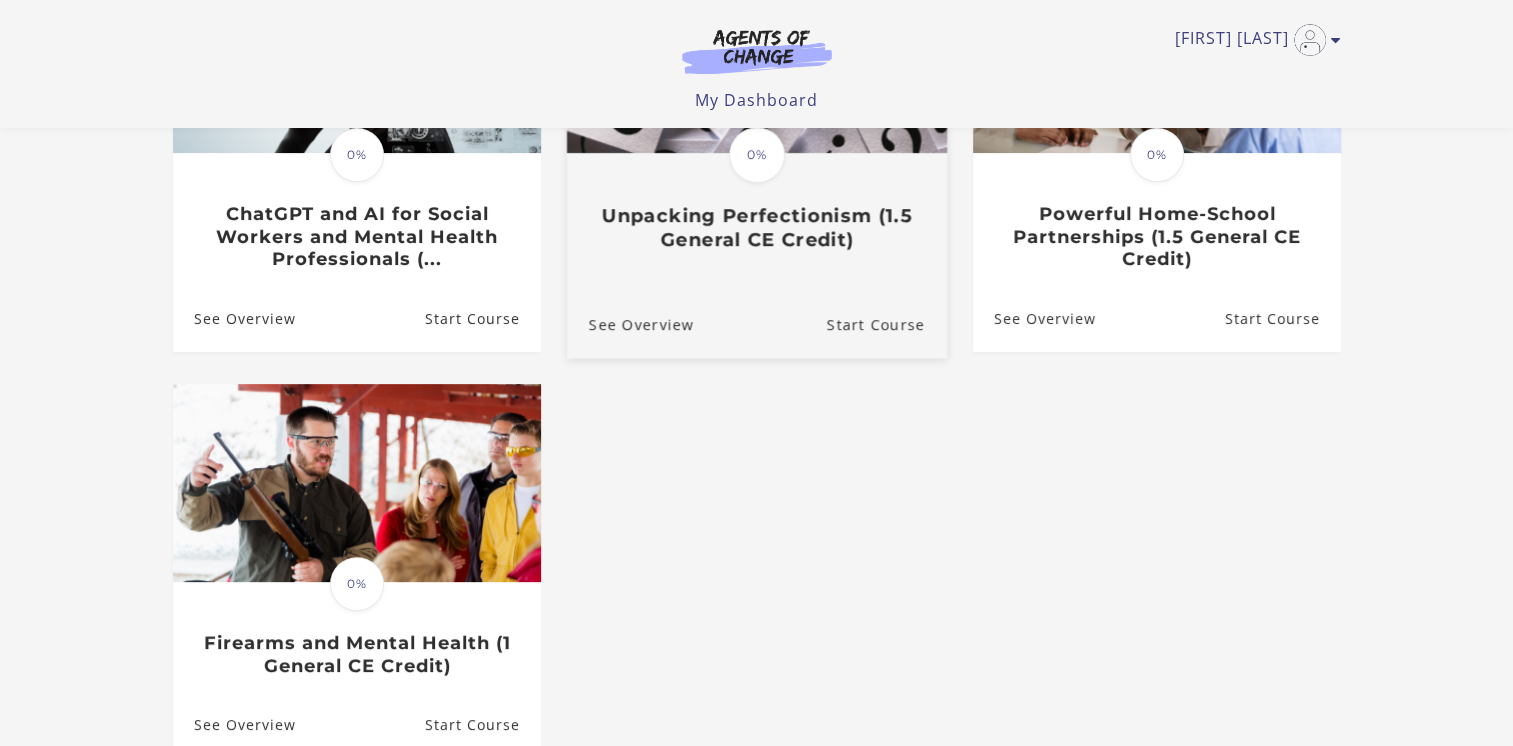 click on "Translation missing: en.liquid.partials.dashboard_course_card.progress_description: 0%
0%
Unpacking Perfectionism (1.5 General CE Credit)" at bounding box center [756, 108] 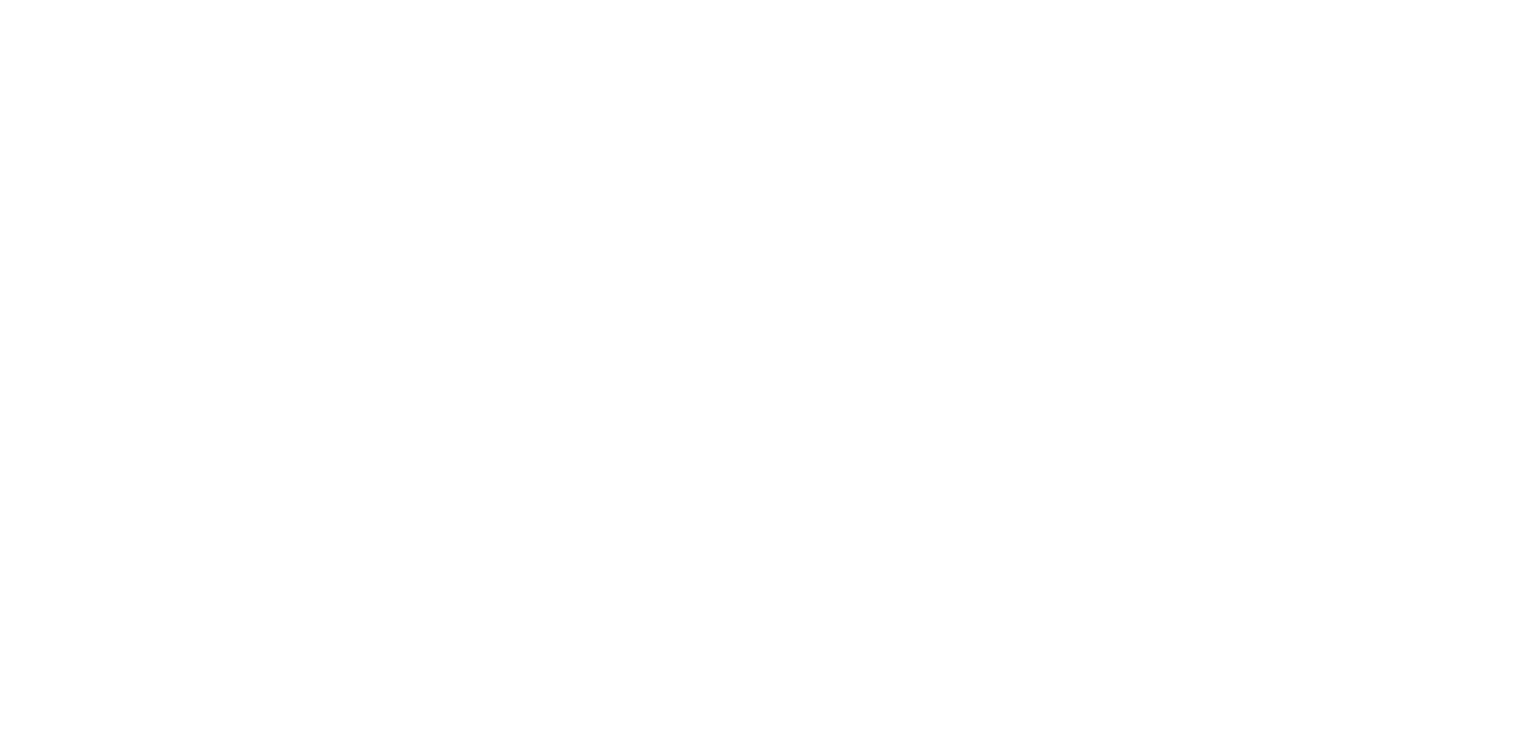 scroll, scrollTop: 0, scrollLeft: 0, axis: both 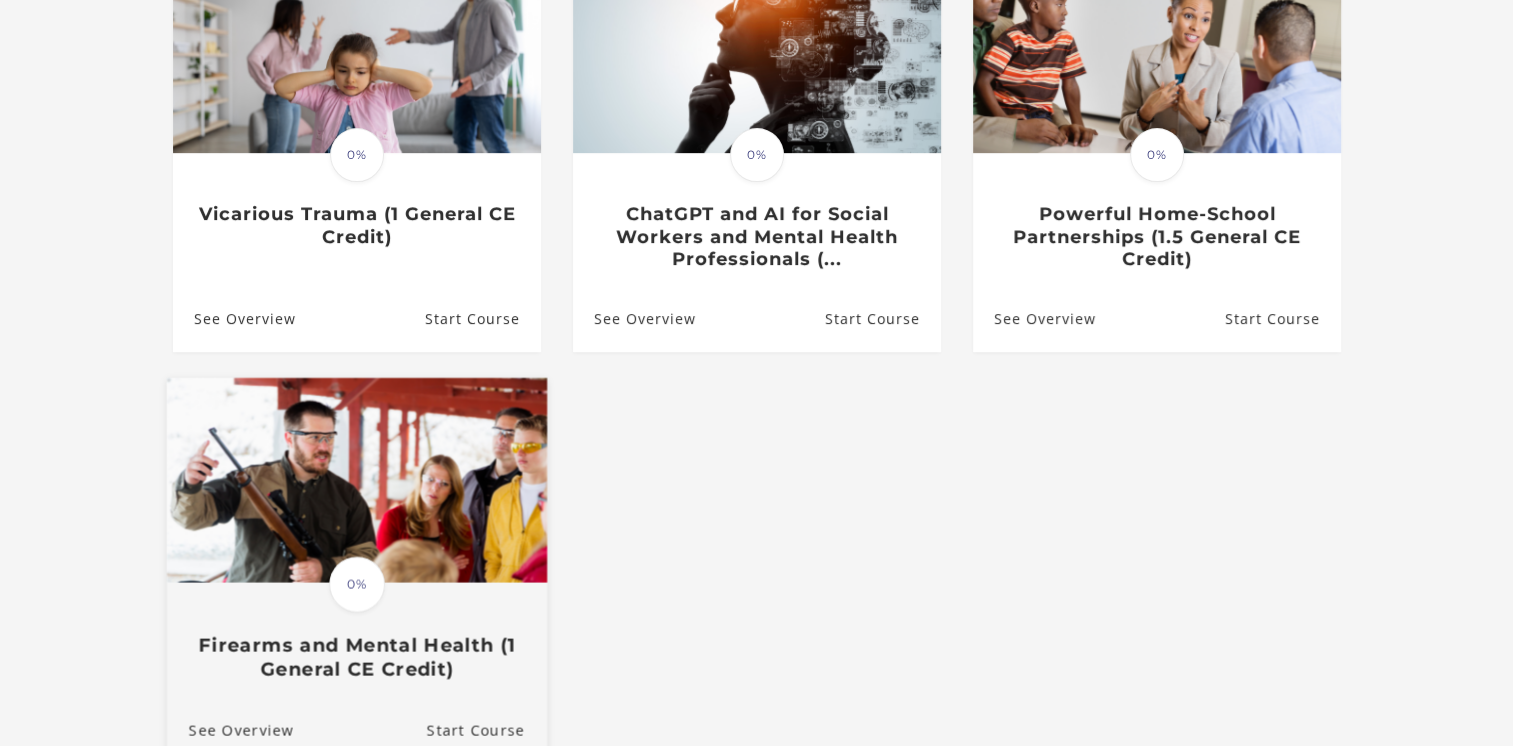 click at bounding box center [356, 480] 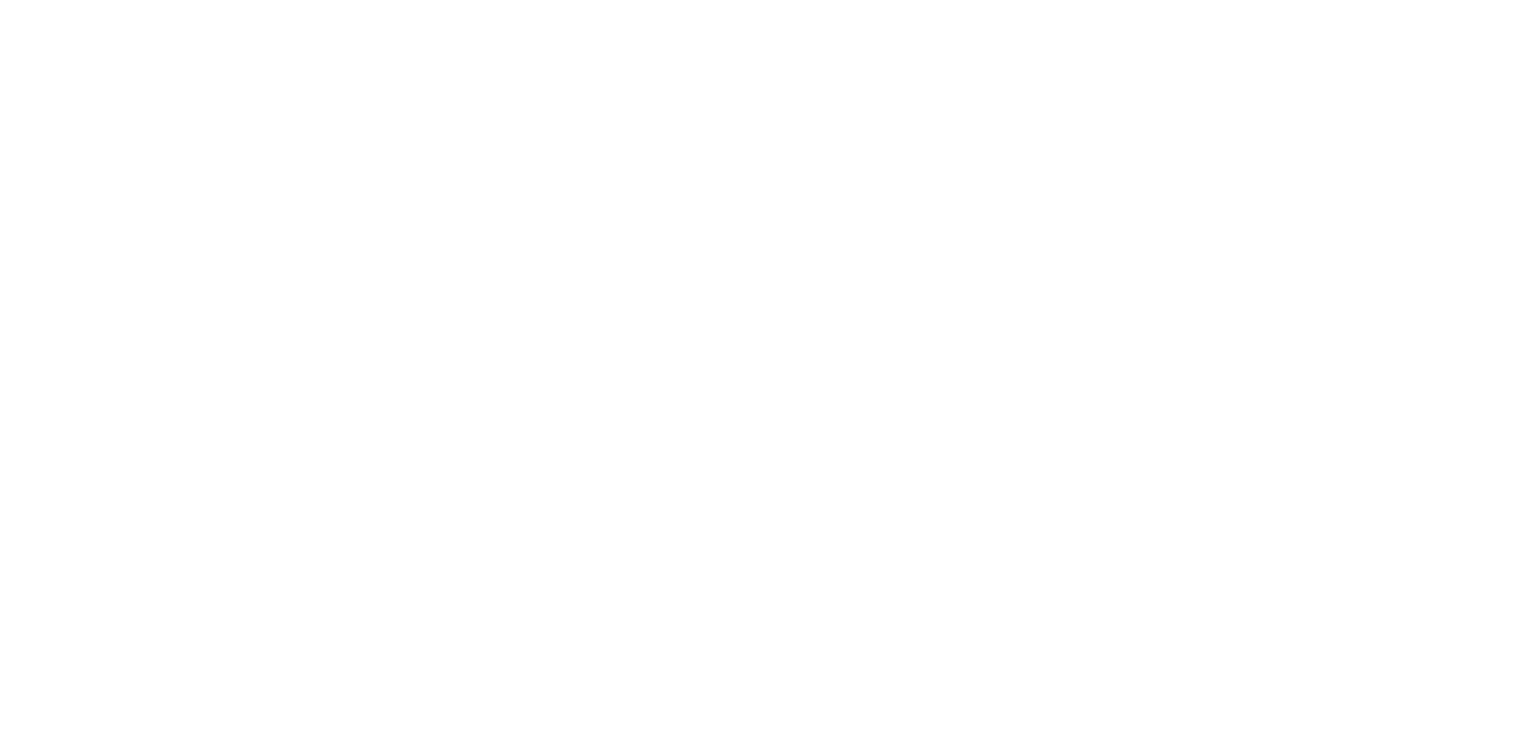 scroll, scrollTop: 0, scrollLeft: 0, axis: both 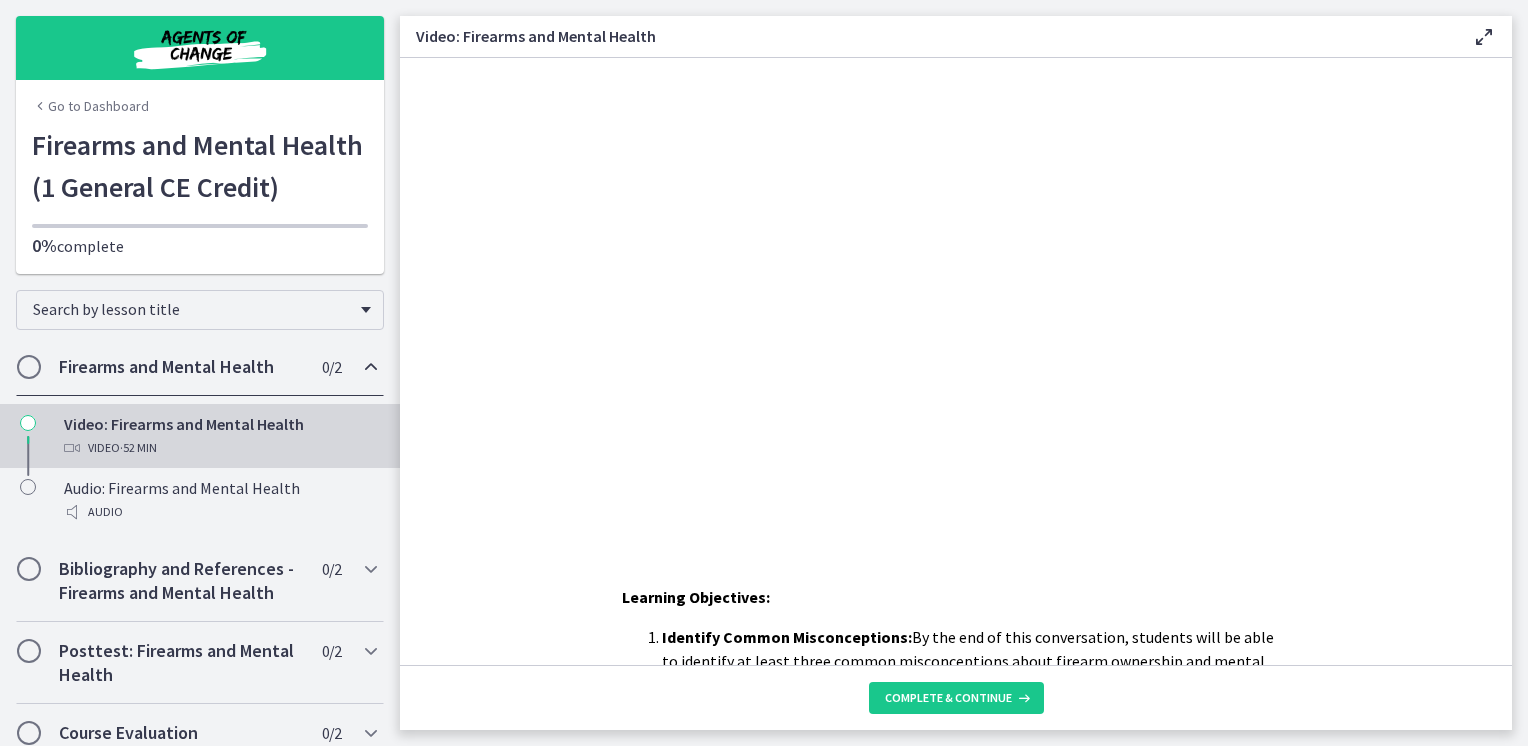 click on "Go to Dashboard" at bounding box center (90, 106) 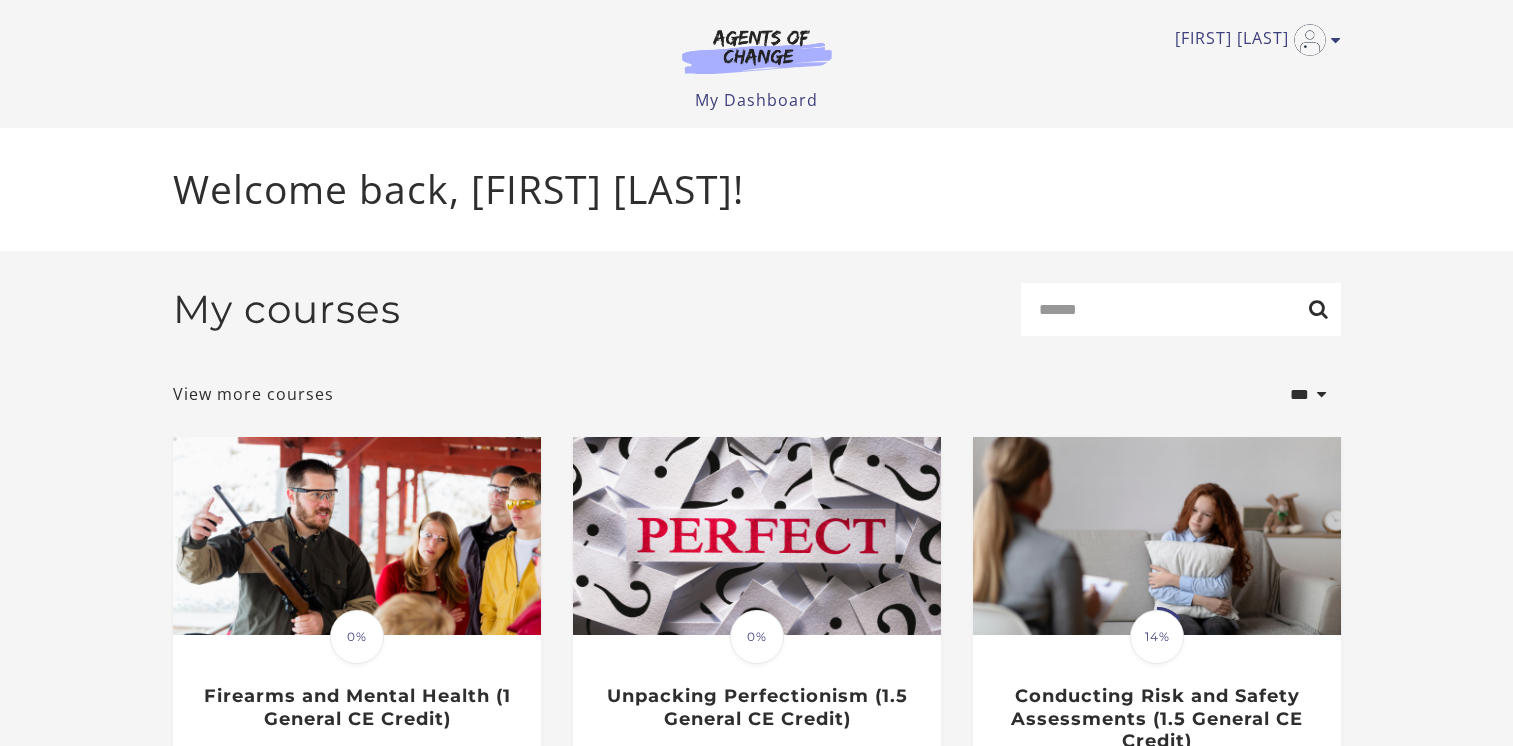 scroll, scrollTop: 0, scrollLeft: 0, axis: both 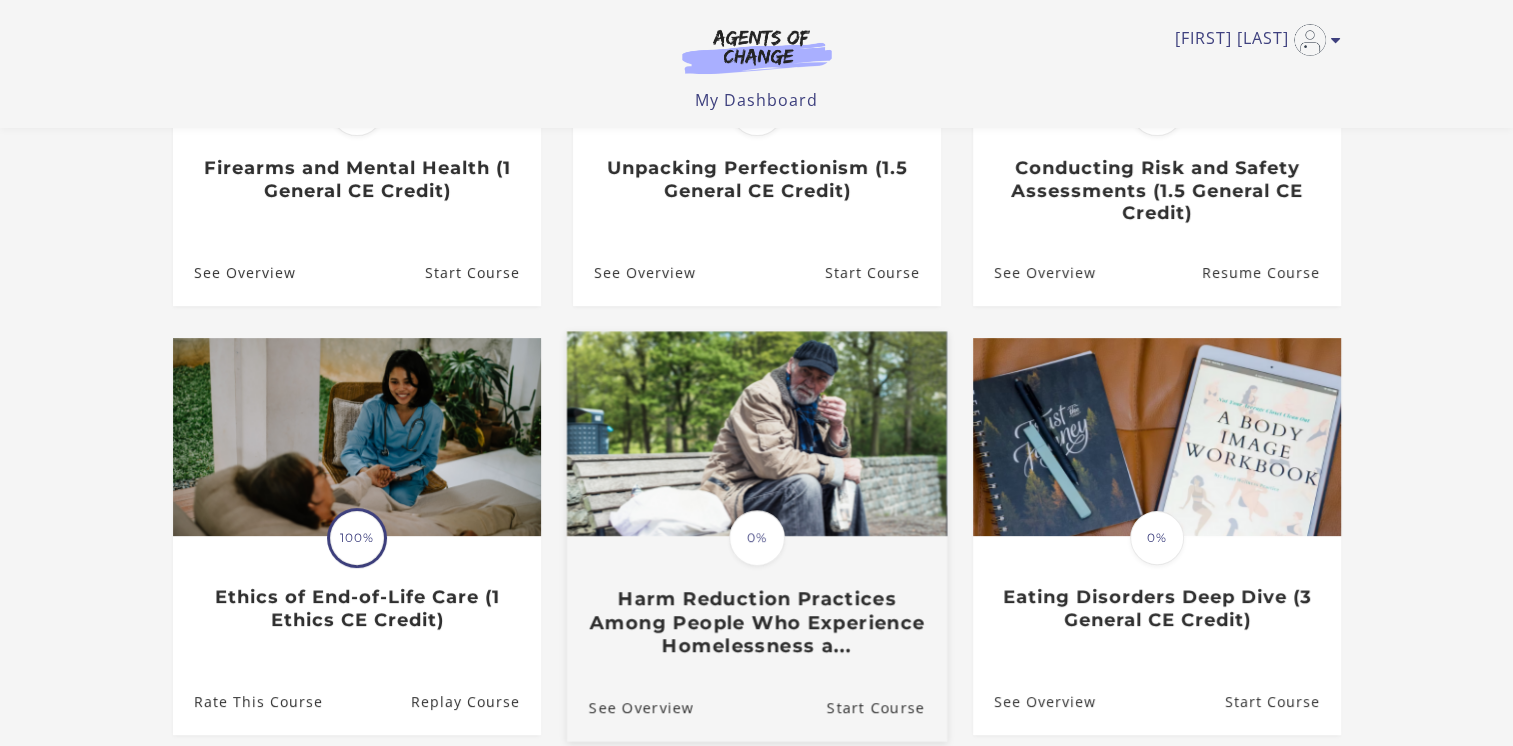 click at bounding box center [756, 433] 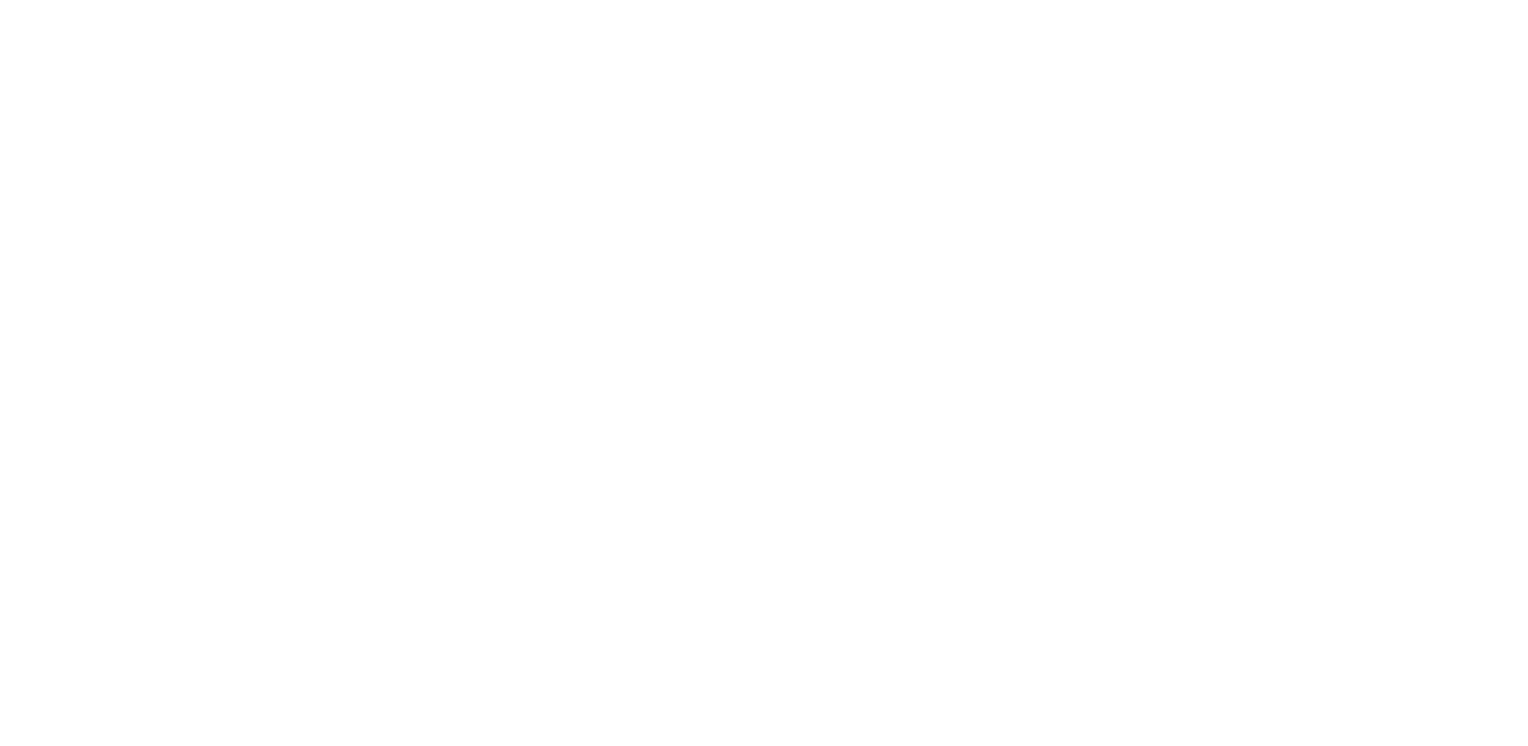 scroll, scrollTop: 0, scrollLeft: 0, axis: both 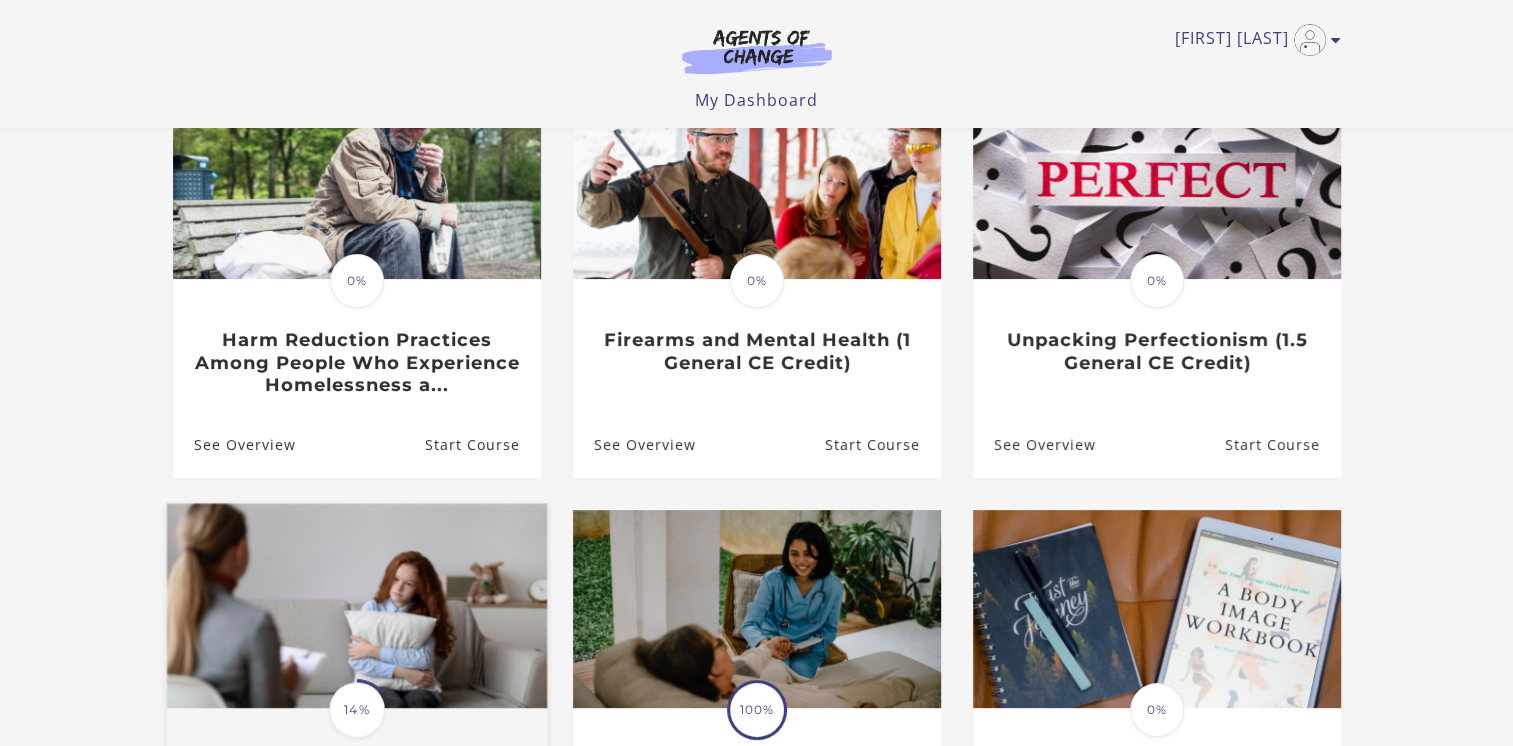 click at bounding box center (356, 605) 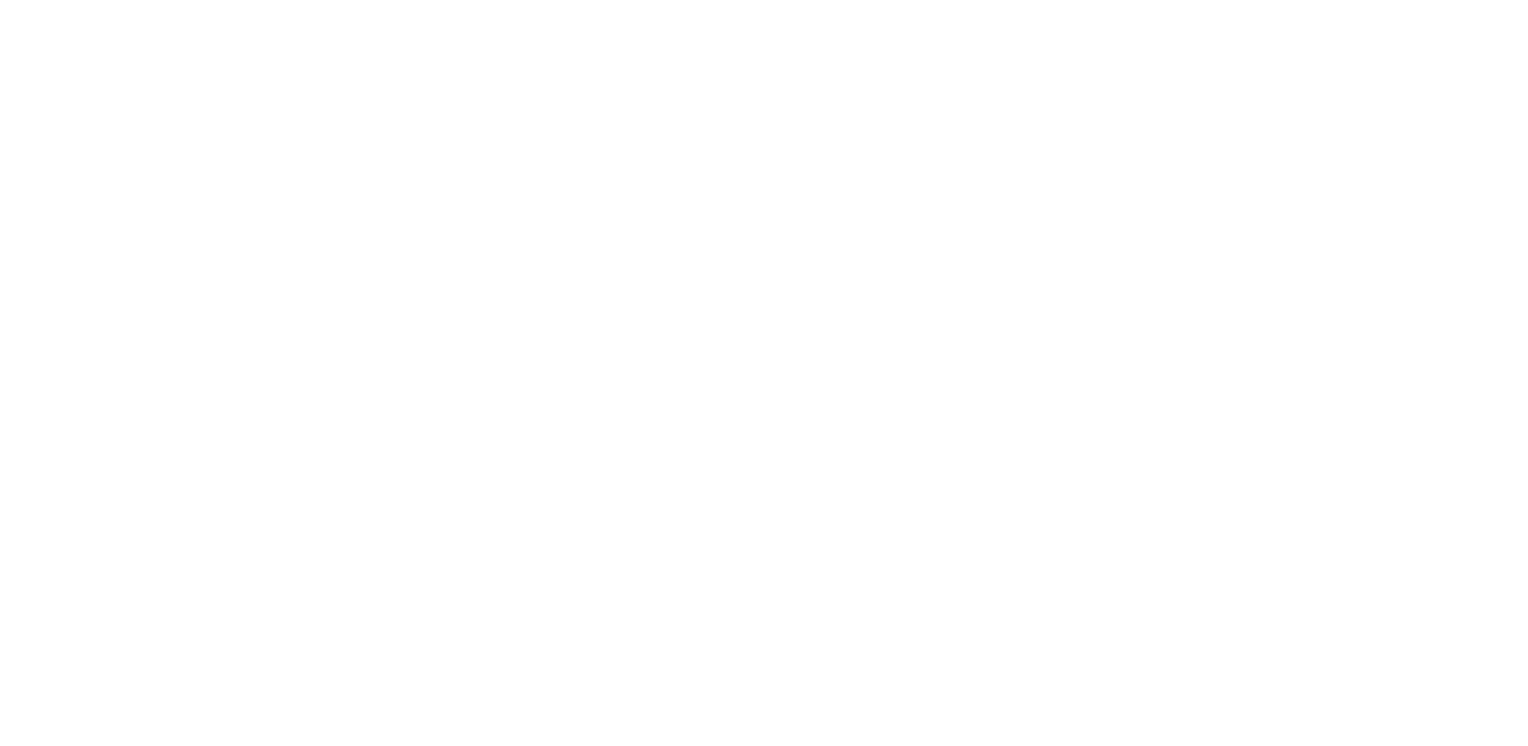 scroll, scrollTop: 0, scrollLeft: 0, axis: both 